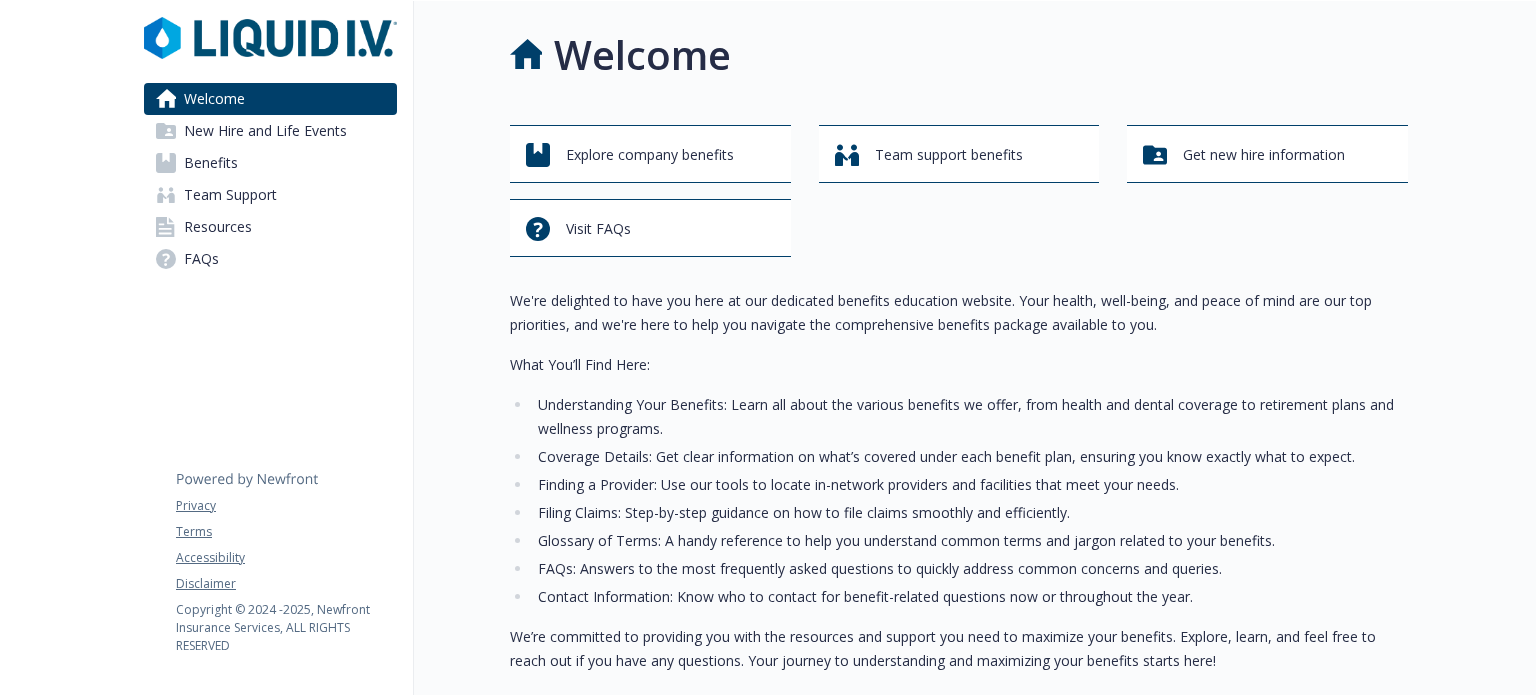 scroll, scrollTop: 0, scrollLeft: 0, axis: both 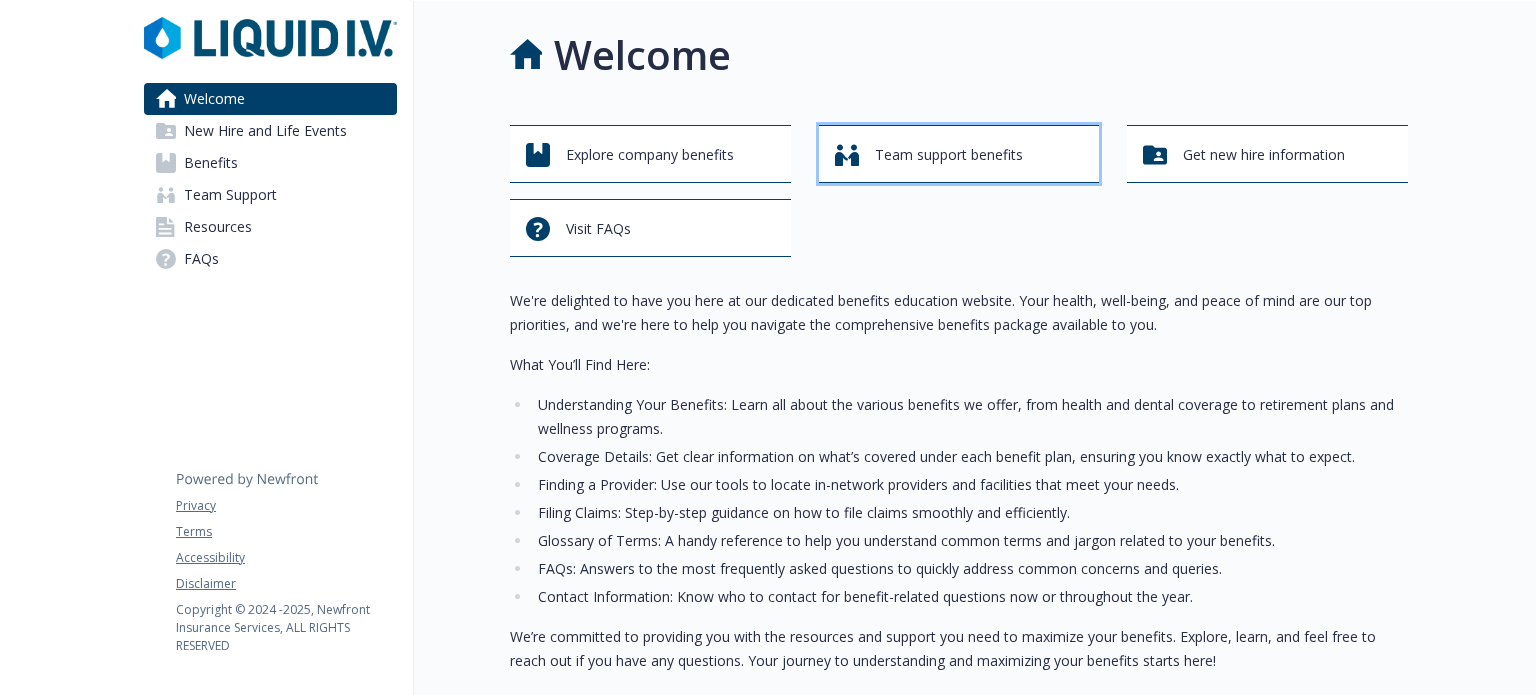 click on "Team support benefits" at bounding box center (962, 155) 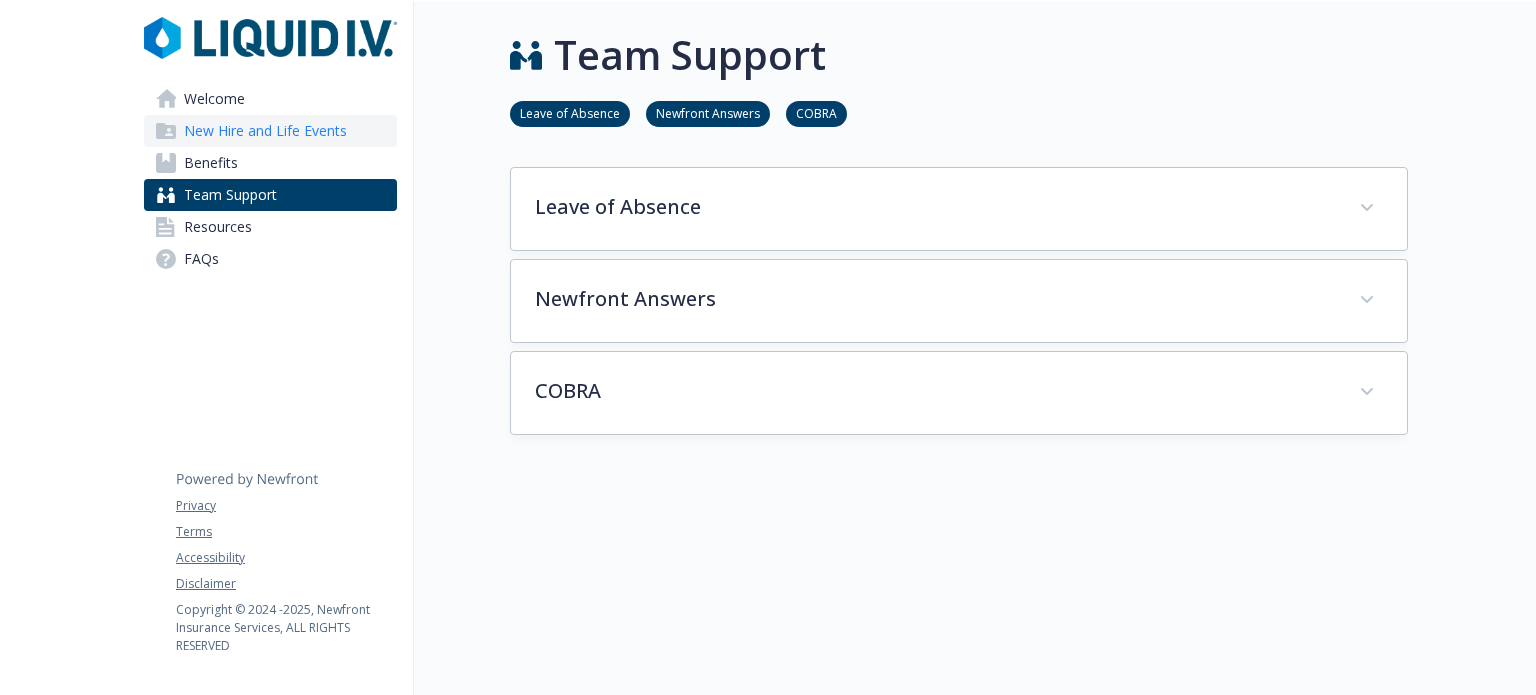 click on "New Hire and Life Events" at bounding box center (265, 131) 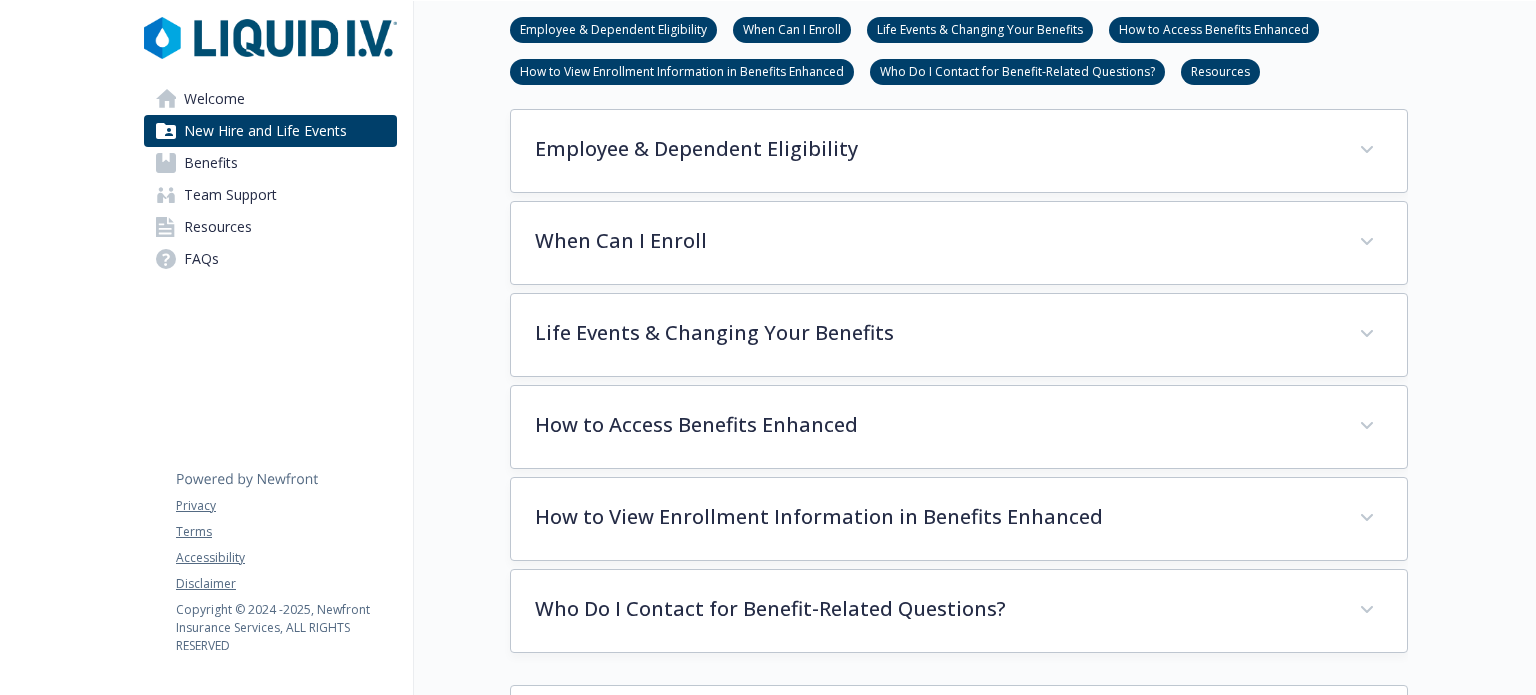 scroll, scrollTop: 496, scrollLeft: 0, axis: vertical 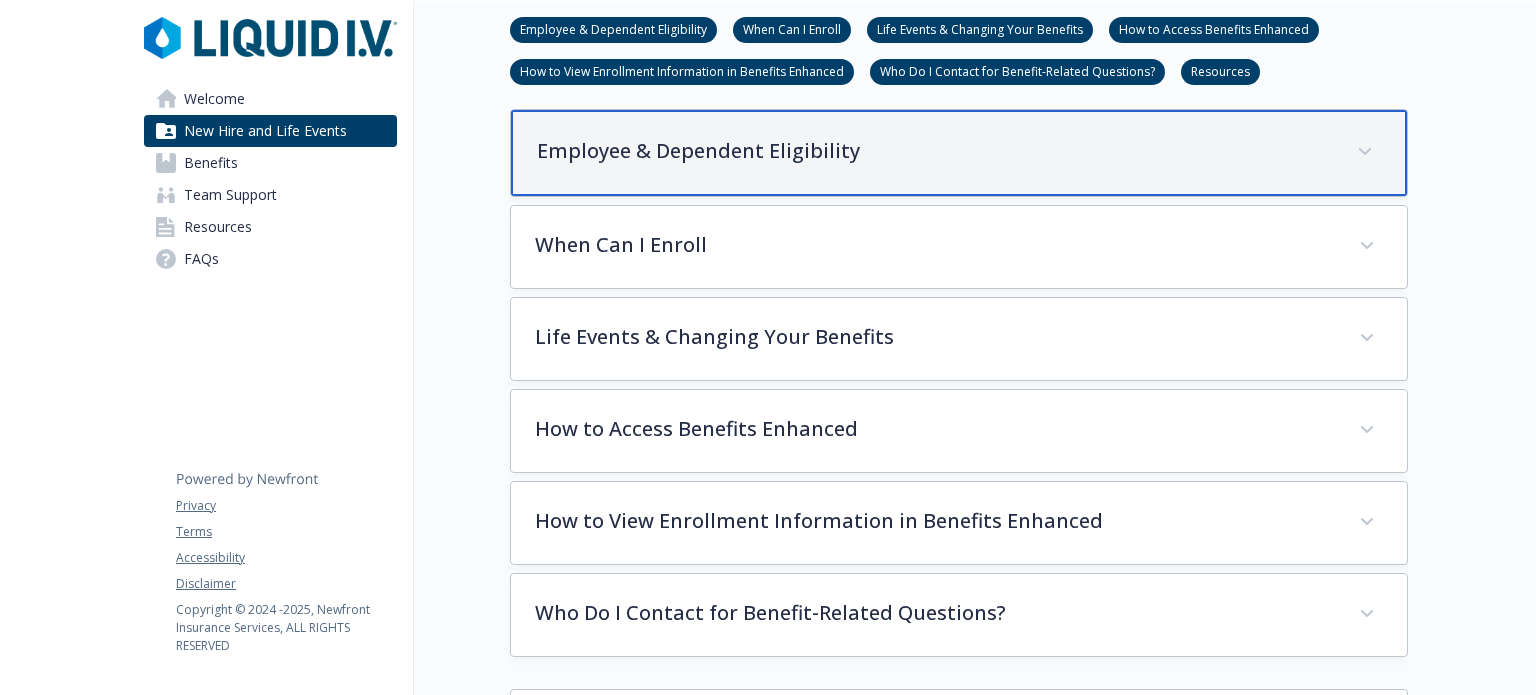 click on "Employee & Dependent Eligibility" at bounding box center (935, 151) 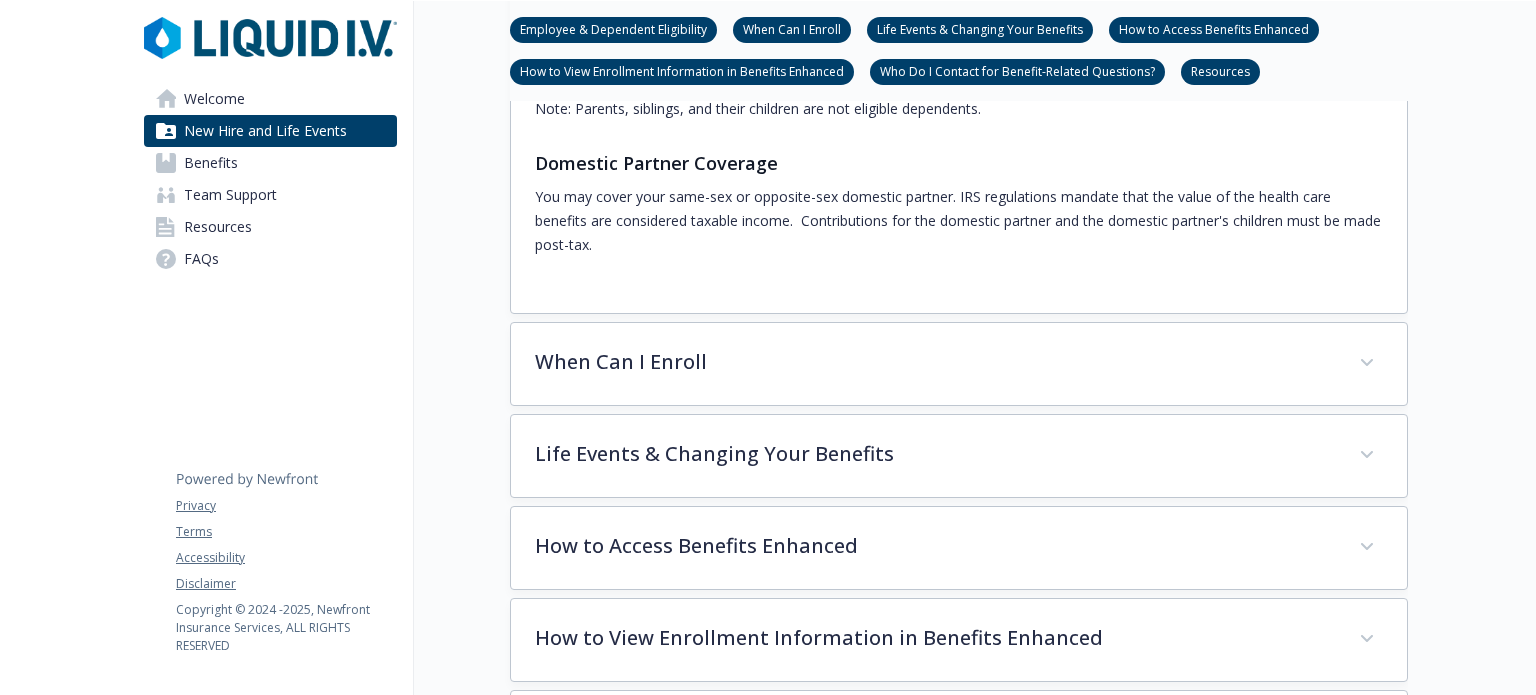 scroll, scrollTop: 868, scrollLeft: 0, axis: vertical 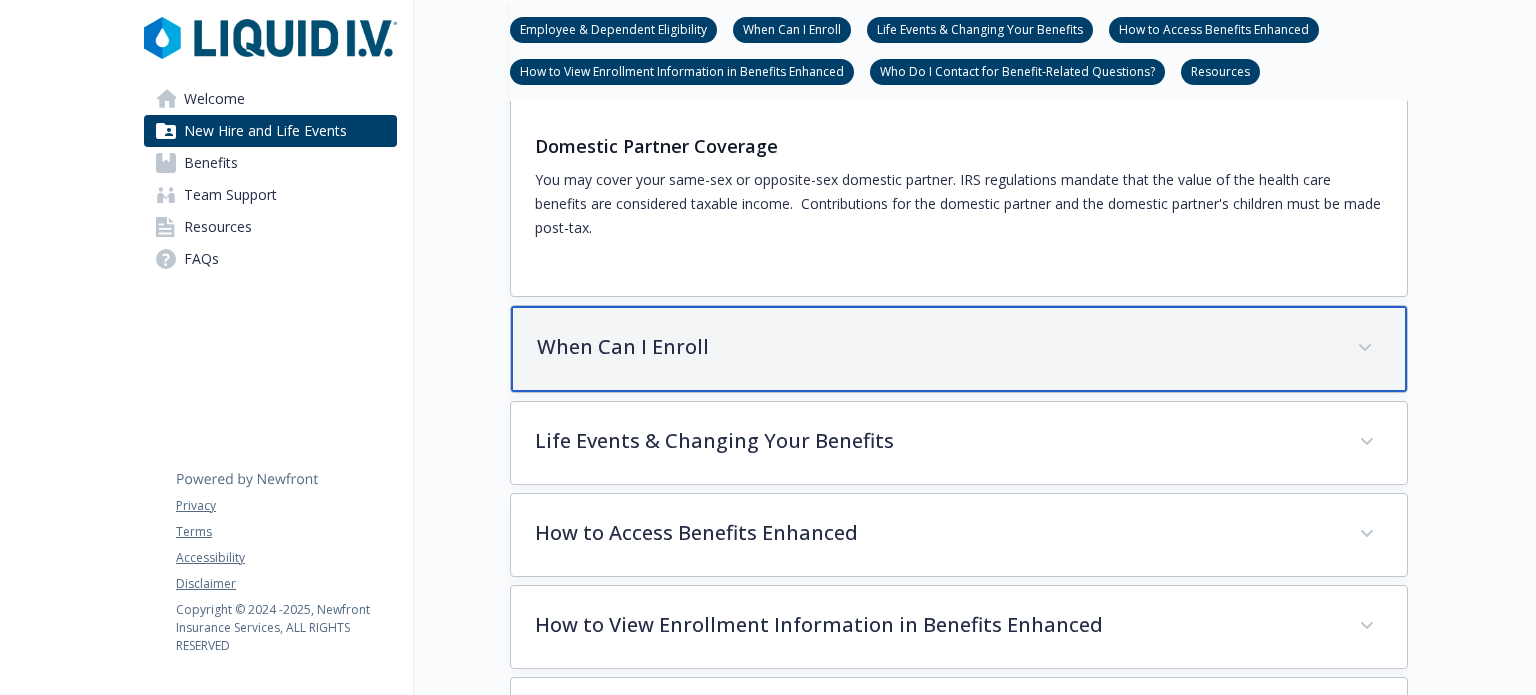 click on "When Can I Enroll" at bounding box center (935, 347) 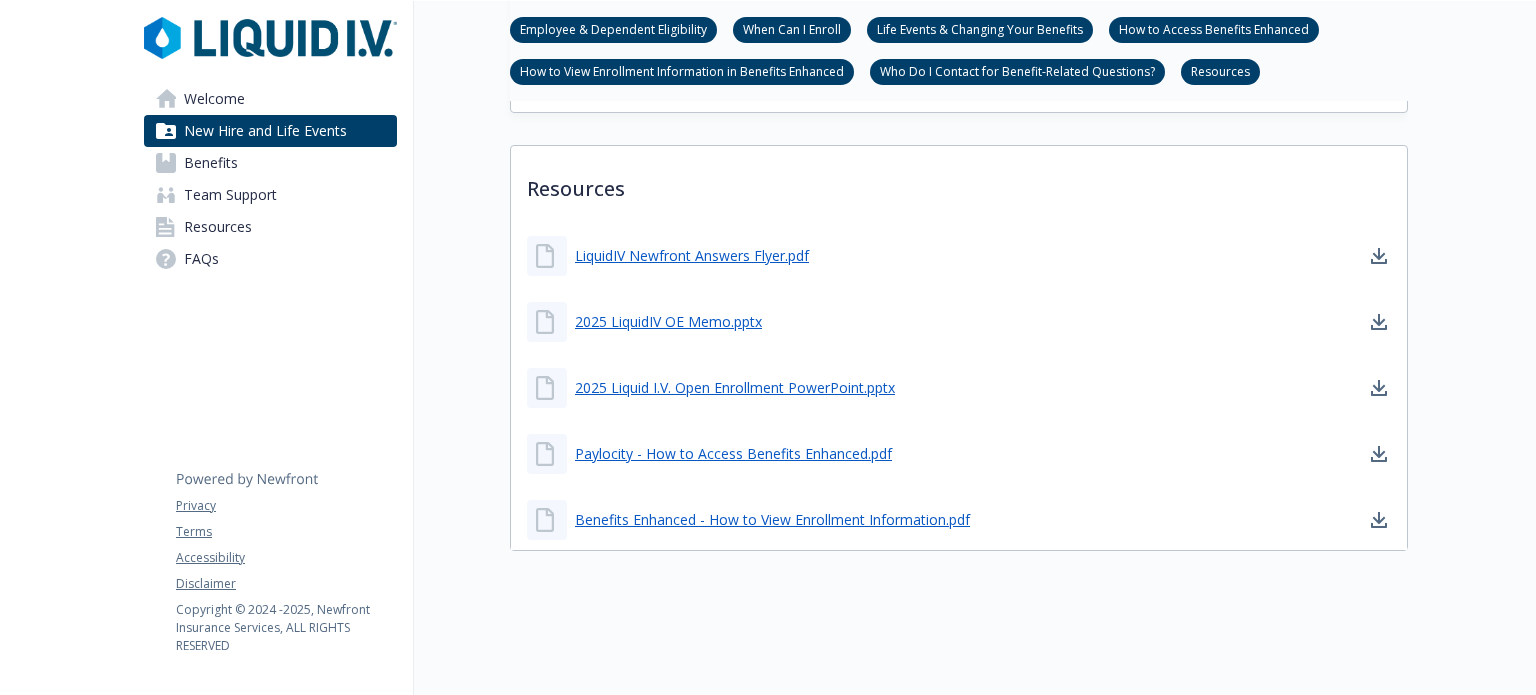 scroll, scrollTop: 1704, scrollLeft: 0, axis: vertical 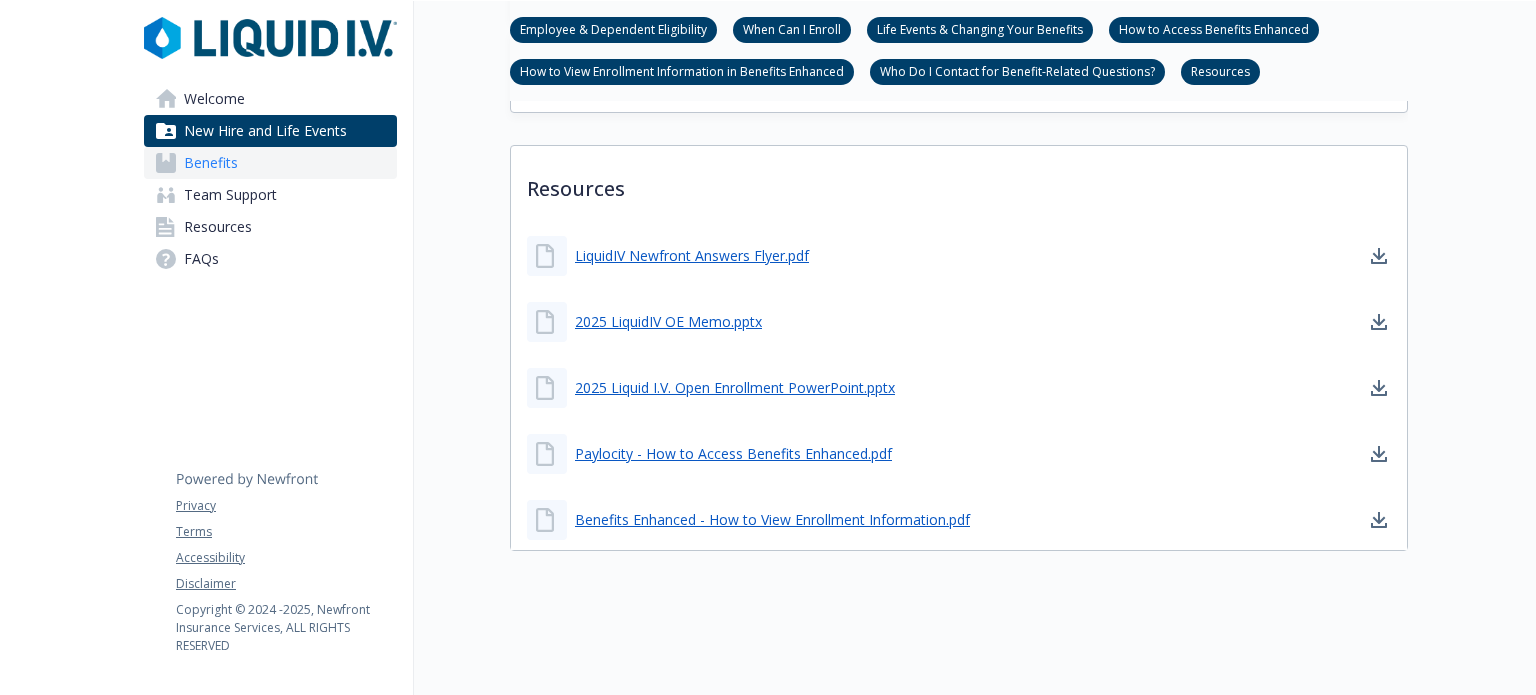 click on "Benefits" at bounding box center (211, 163) 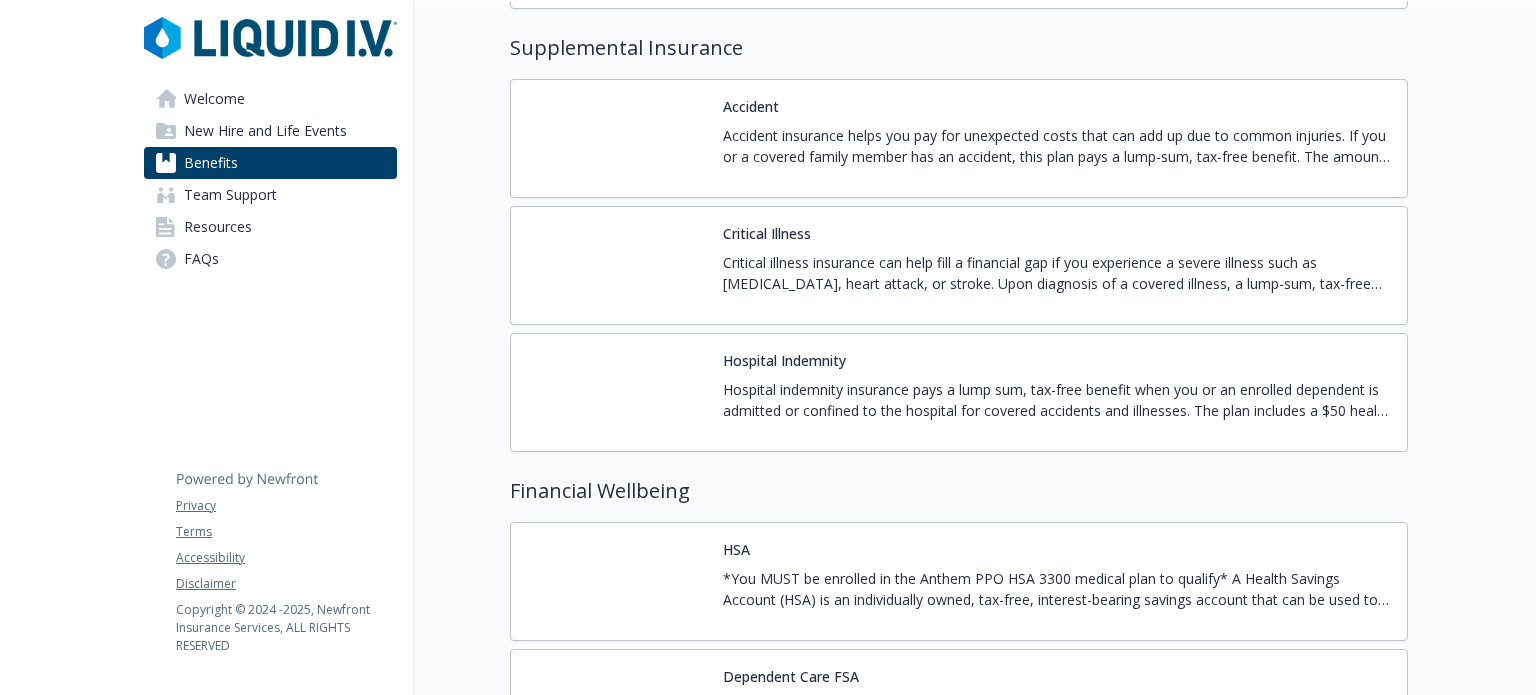 scroll, scrollTop: 2229, scrollLeft: 0, axis: vertical 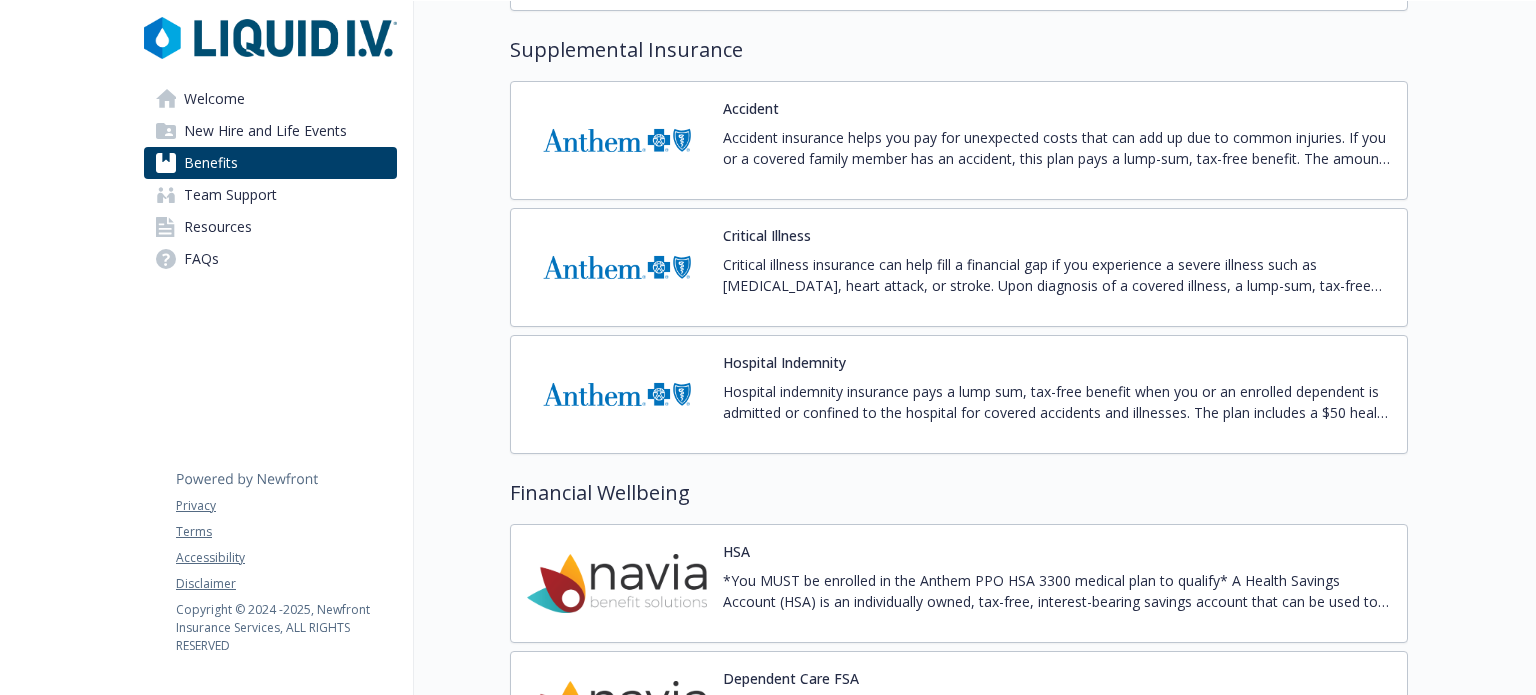 click on "Critical illness insurance can help fill a financial gap if you experience a severe illness such as [MEDICAL_DATA], heart attack, or stroke. Upon diagnosis of a covered illness, a lump-sum, tax-free benefit is immediately paid to you. Use it to help cover medical costs, transportation, child care, lost income, or any other need following a critical illness. You choose a benefit amount that fits your paycheck and can cover yourself and your family members if needed.
Pre-existing conditions are excluded if you have been diagnosed with the illness before gaining coverage.
Critical Illness Coverage Amounts
Employee: $10,000 or $20,000
Spouse: 50% of employee election
Dependent children: 50% of employee election
Health screening benefit: $50 per insured individual, per year" at bounding box center [1057, 275] 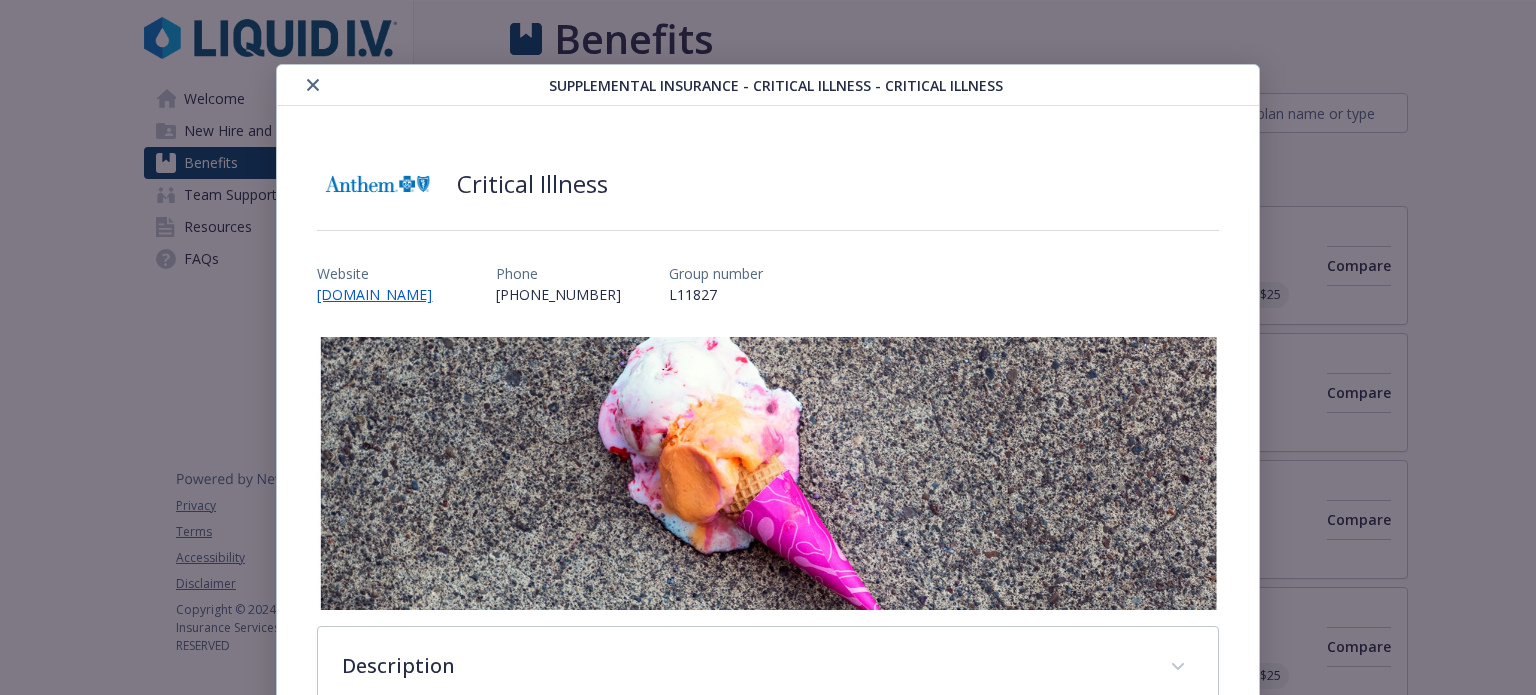scroll, scrollTop: 2229, scrollLeft: 0, axis: vertical 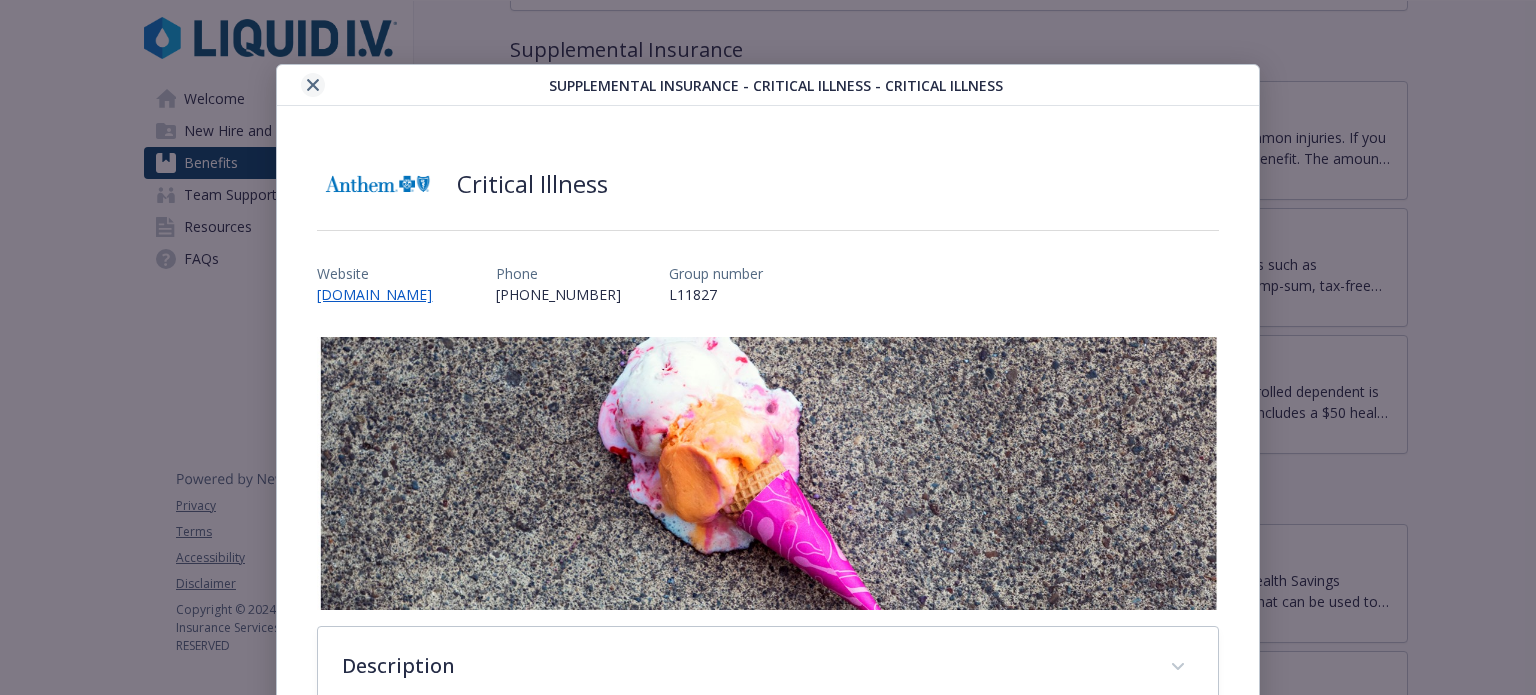 click 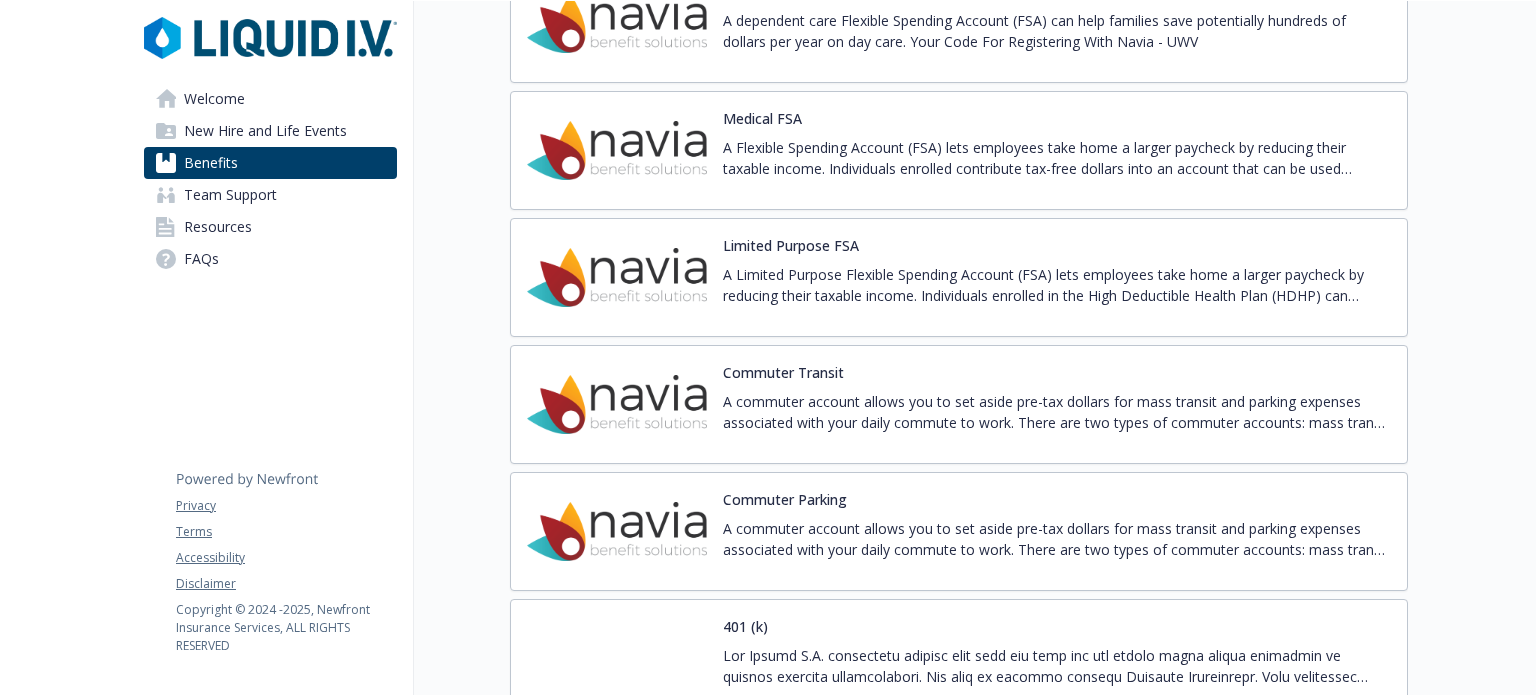 scroll, scrollTop: 2909, scrollLeft: 0, axis: vertical 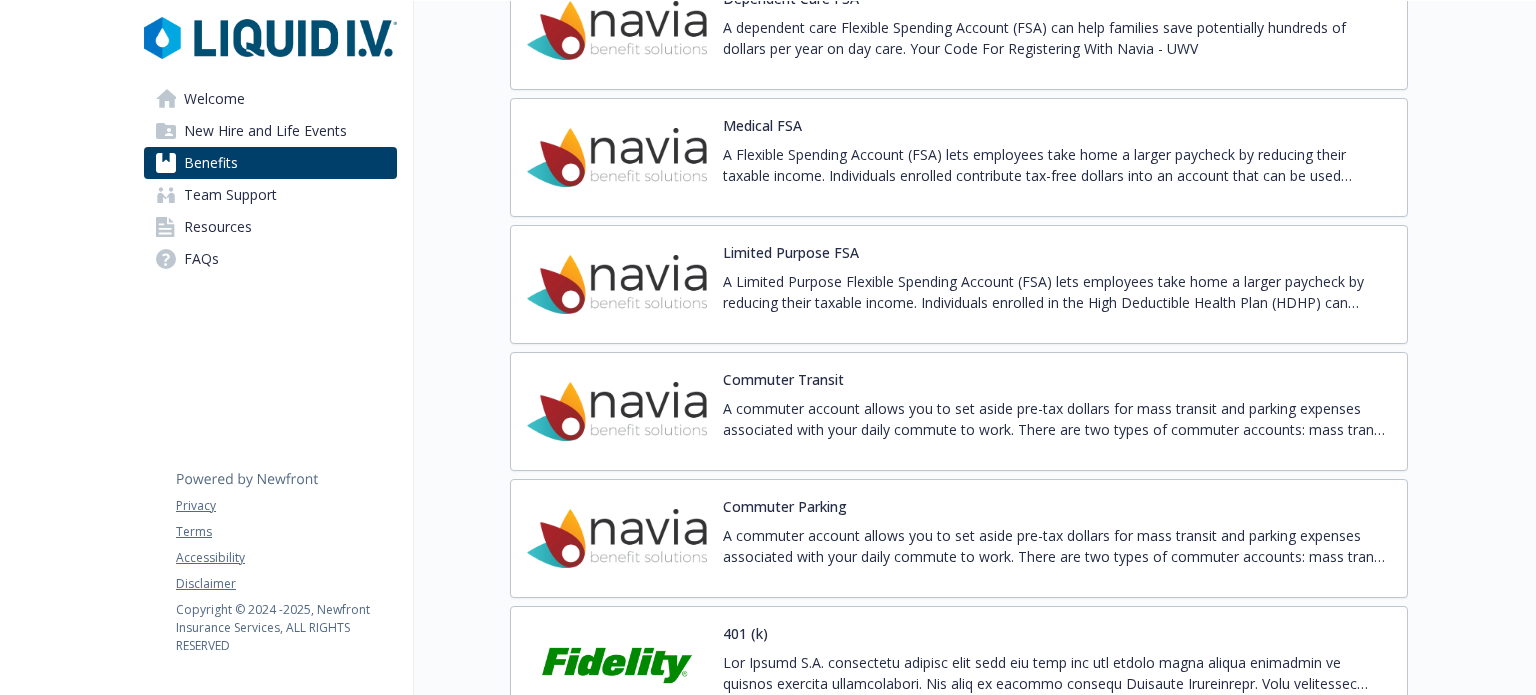 click on "Commuter Transit" at bounding box center (783, 379) 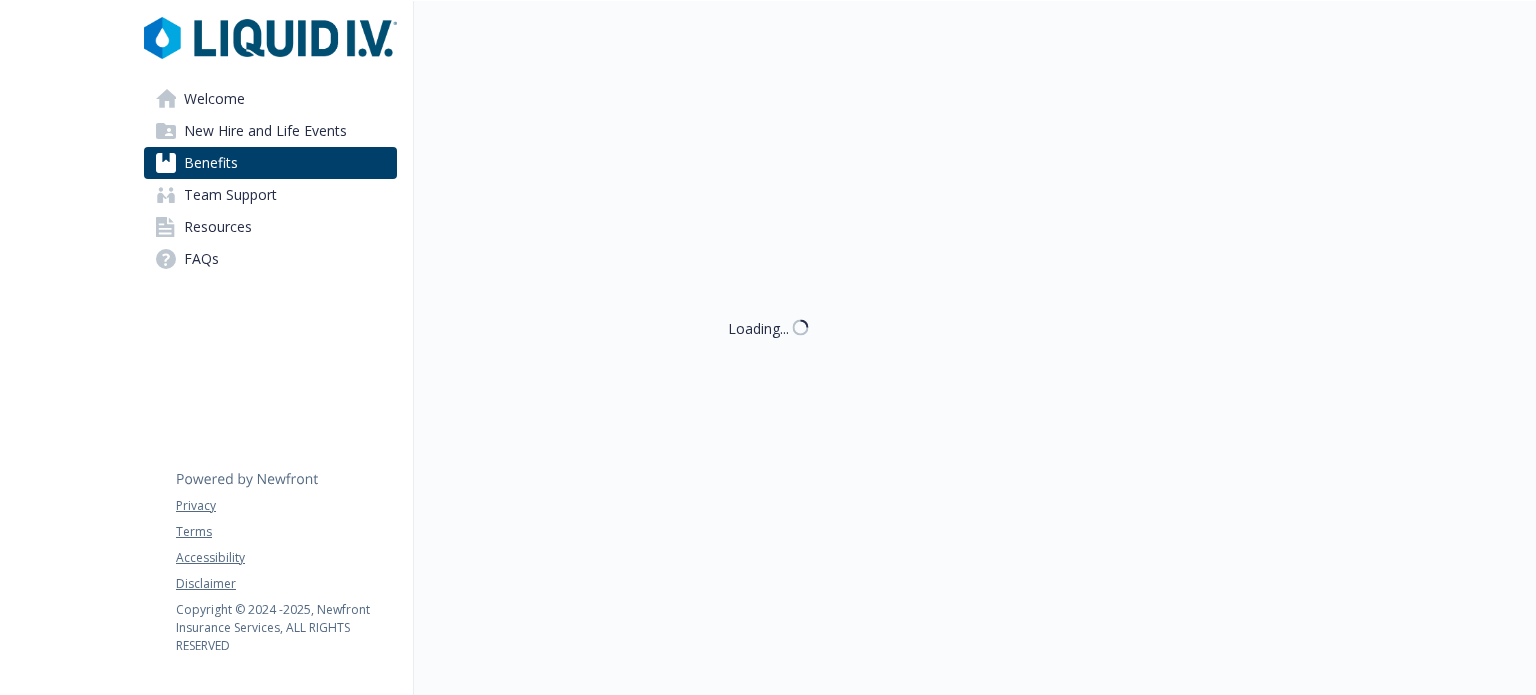 scroll, scrollTop: 2909, scrollLeft: 0, axis: vertical 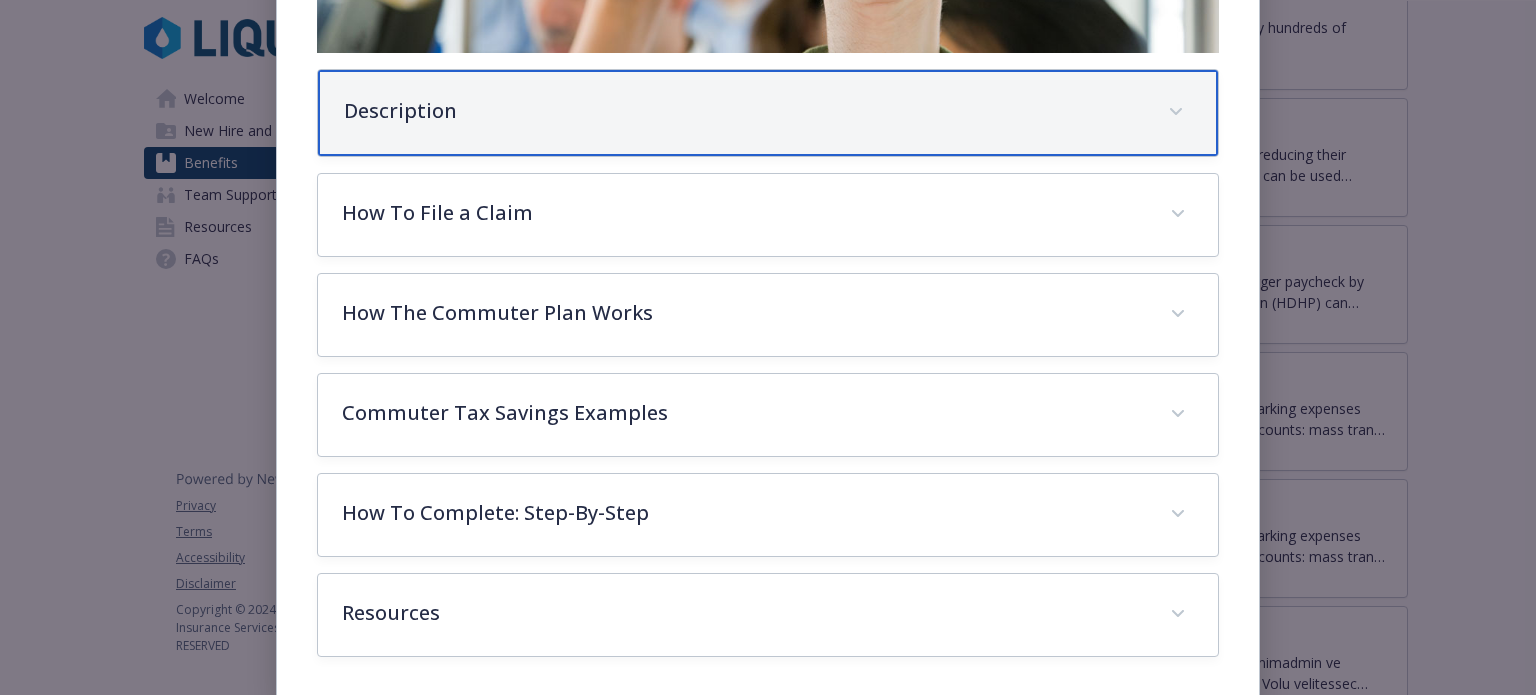 click on "Description" at bounding box center (743, 111) 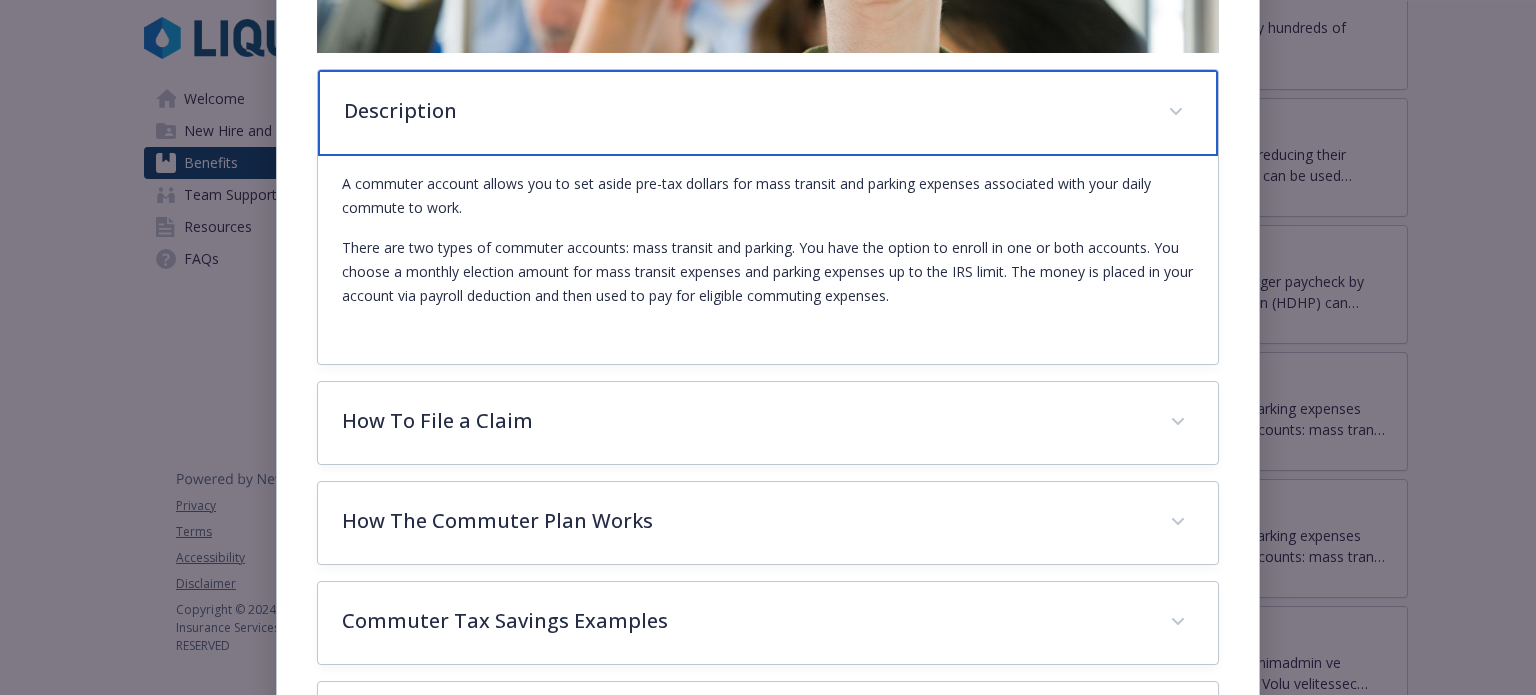 scroll, scrollTop: 0, scrollLeft: 0, axis: both 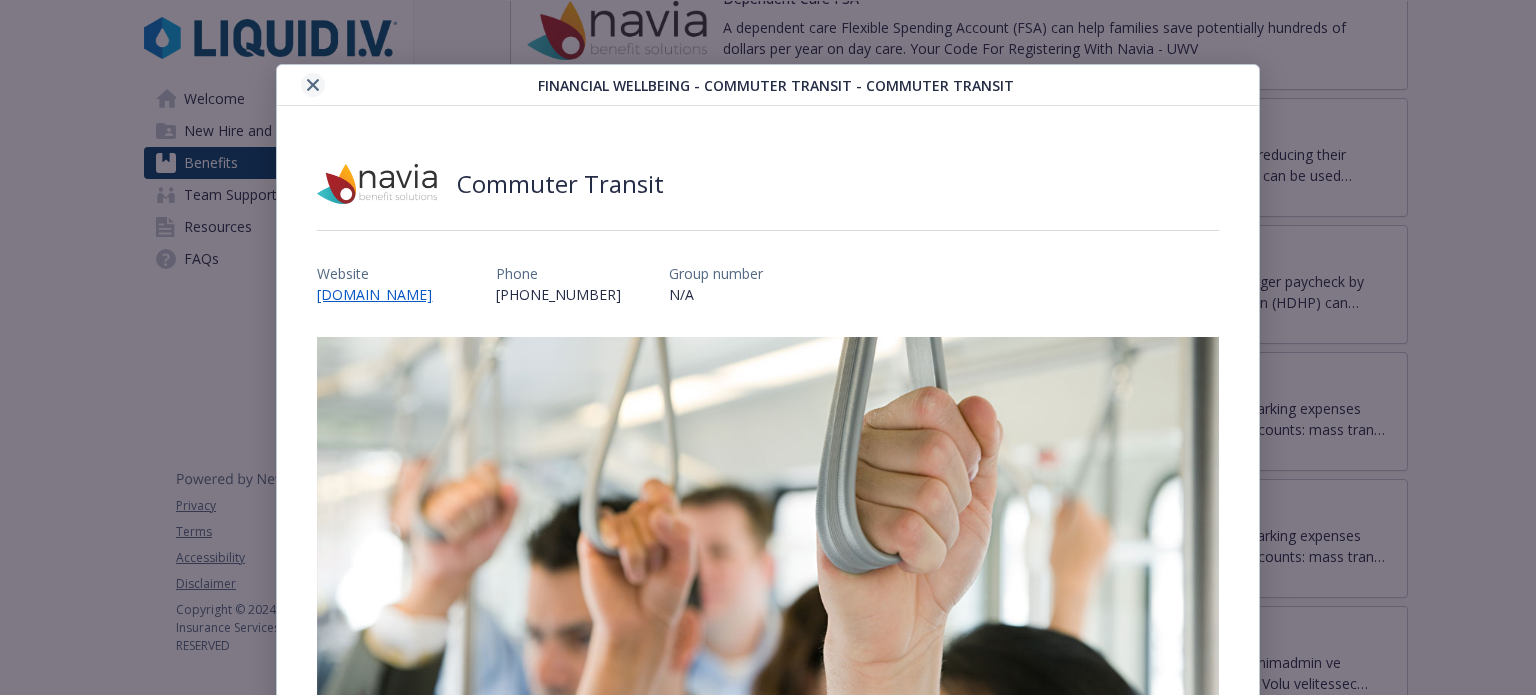 click 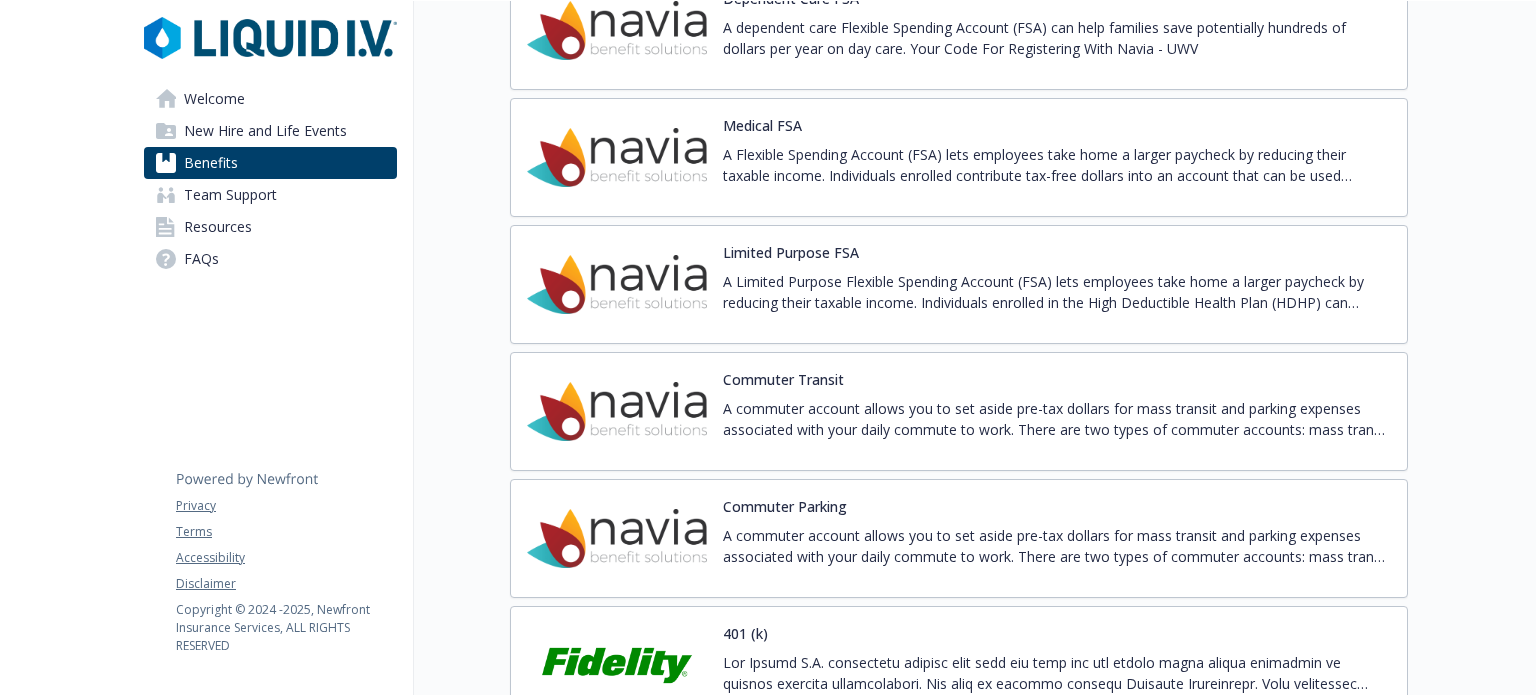 click on "Commuter Parking A commuter account allows you to set aside pre-tax dollars for mass transit and parking expenses associated with your daily commute to work.
There are two types of commuter accounts: mass transit and parking. You have the option to enroll in one or both accounts. You choose a monthly election amount for mass transit expenses and parking expenses up to the IRS limit. The money is placed in your account via payroll deduction and then used to pay for eligible commuting expenses." at bounding box center (1057, 538) 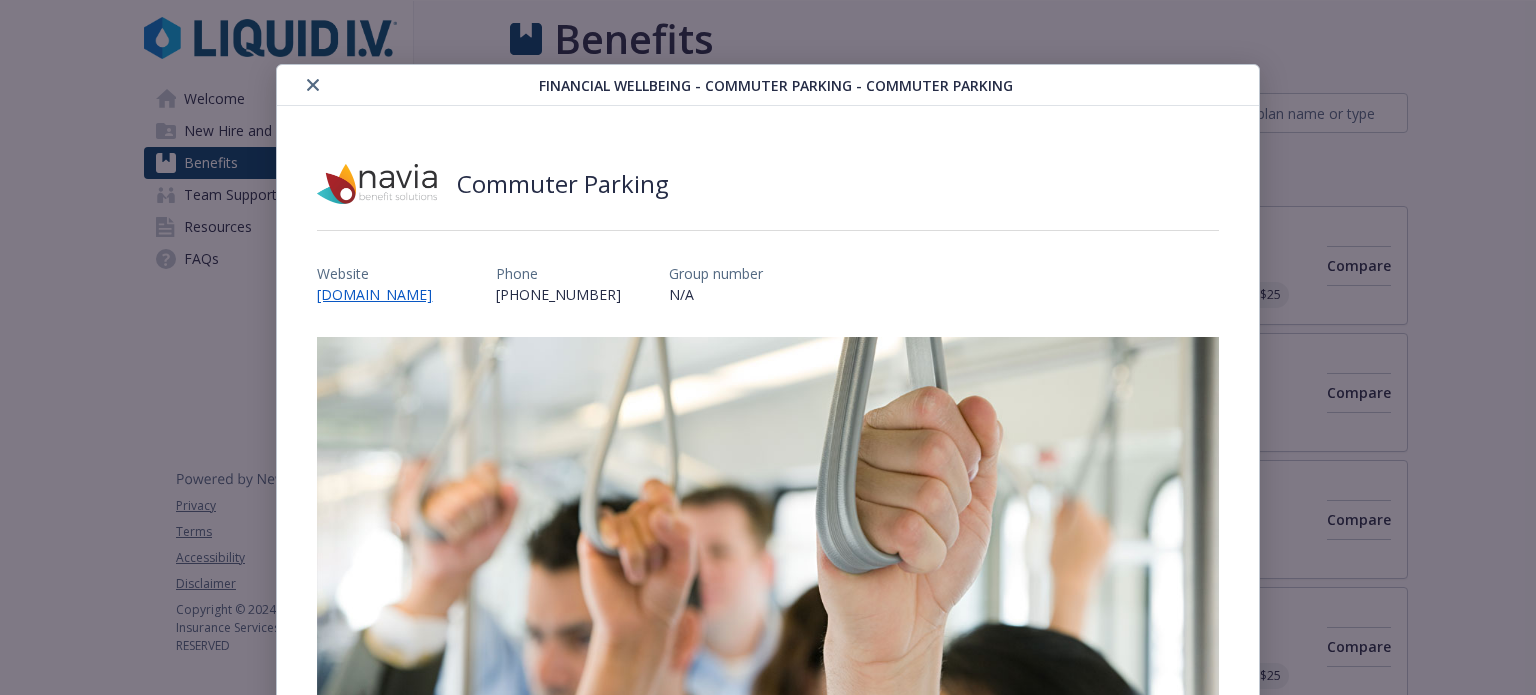 scroll, scrollTop: 2909, scrollLeft: 0, axis: vertical 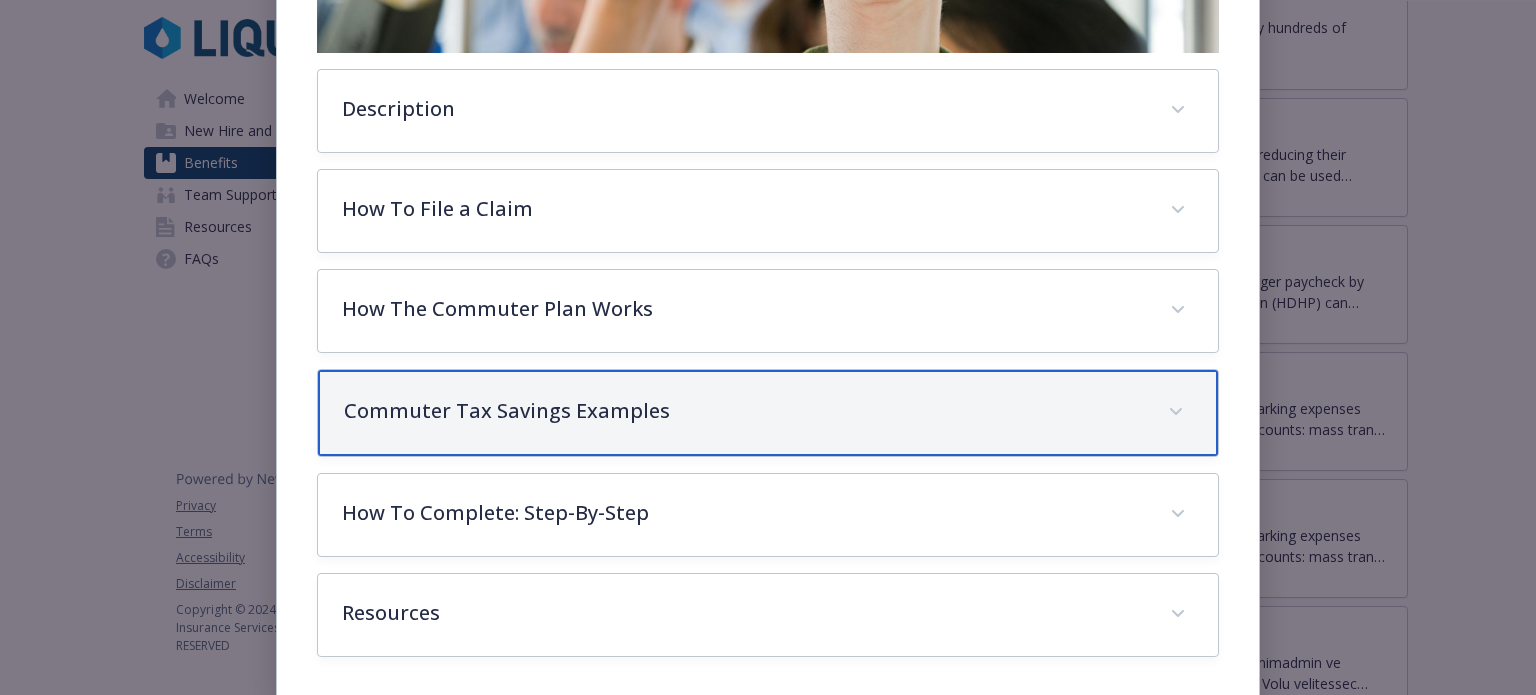 click on "Commuter Tax Savings Examples" at bounding box center (743, 411) 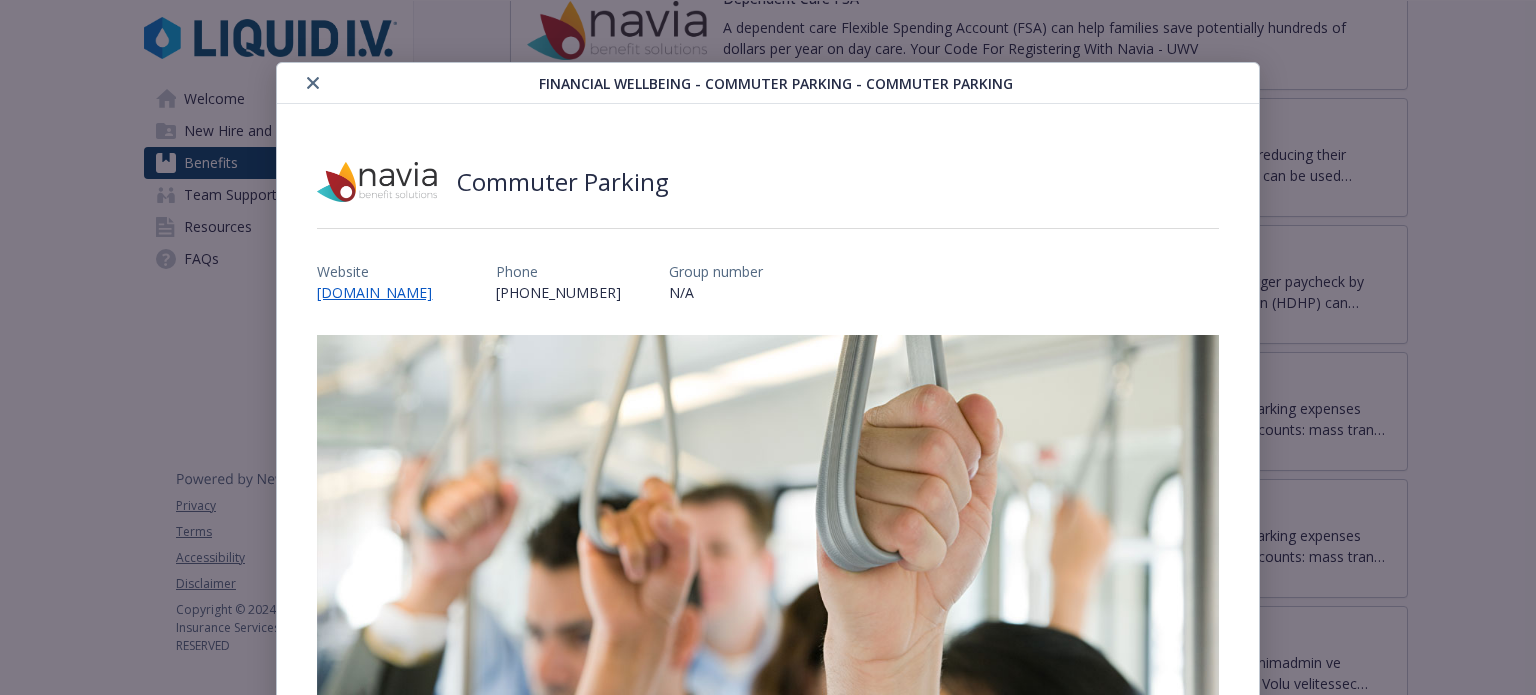 scroll, scrollTop: 0, scrollLeft: 0, axis: both 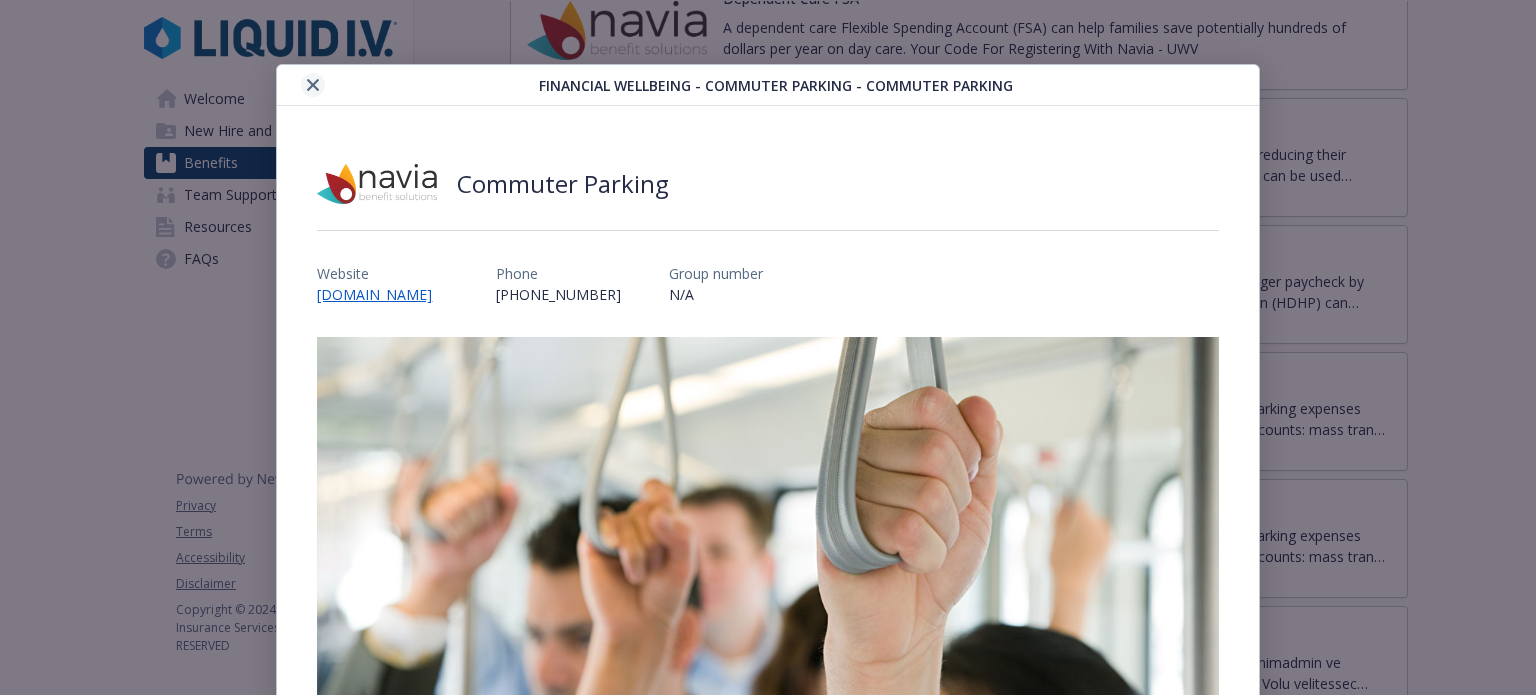 click 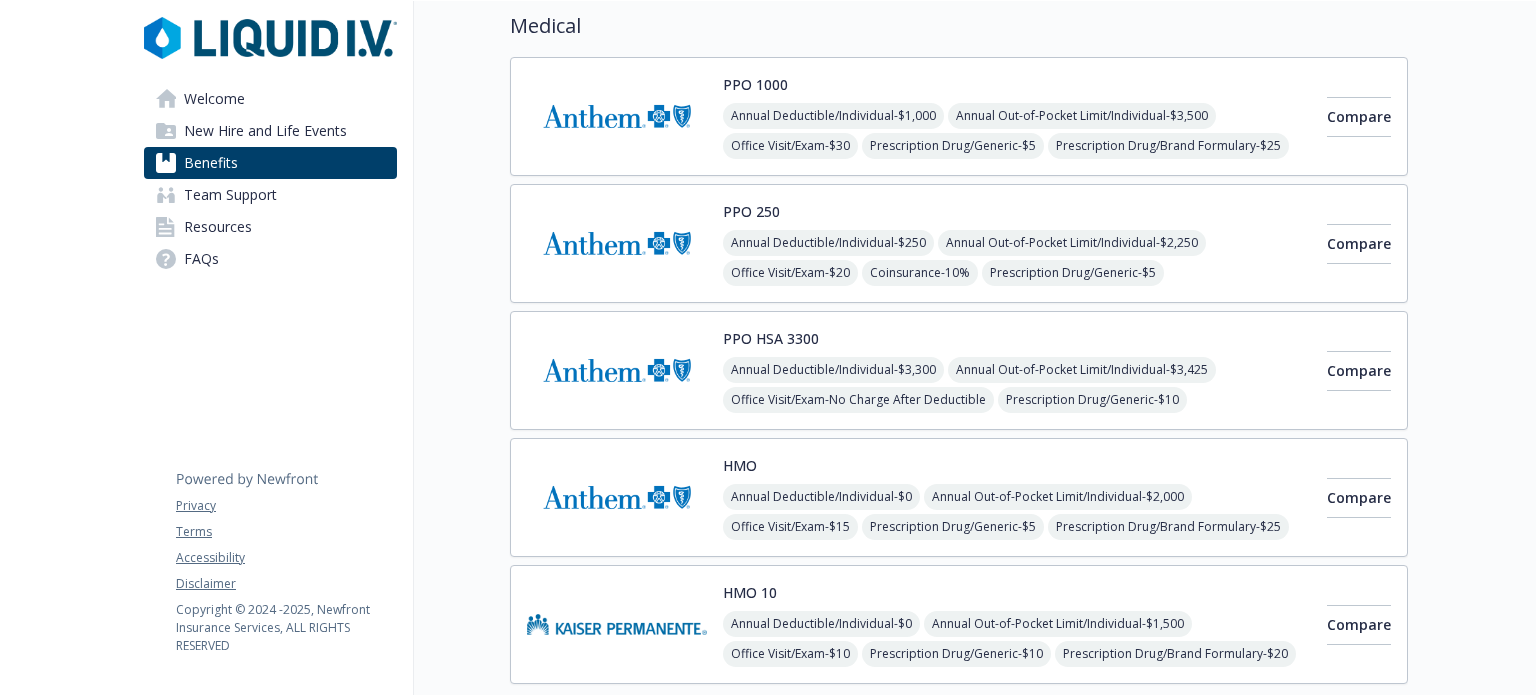 scroll, scrollTop: 164, scrollLeft: 14, axis: both 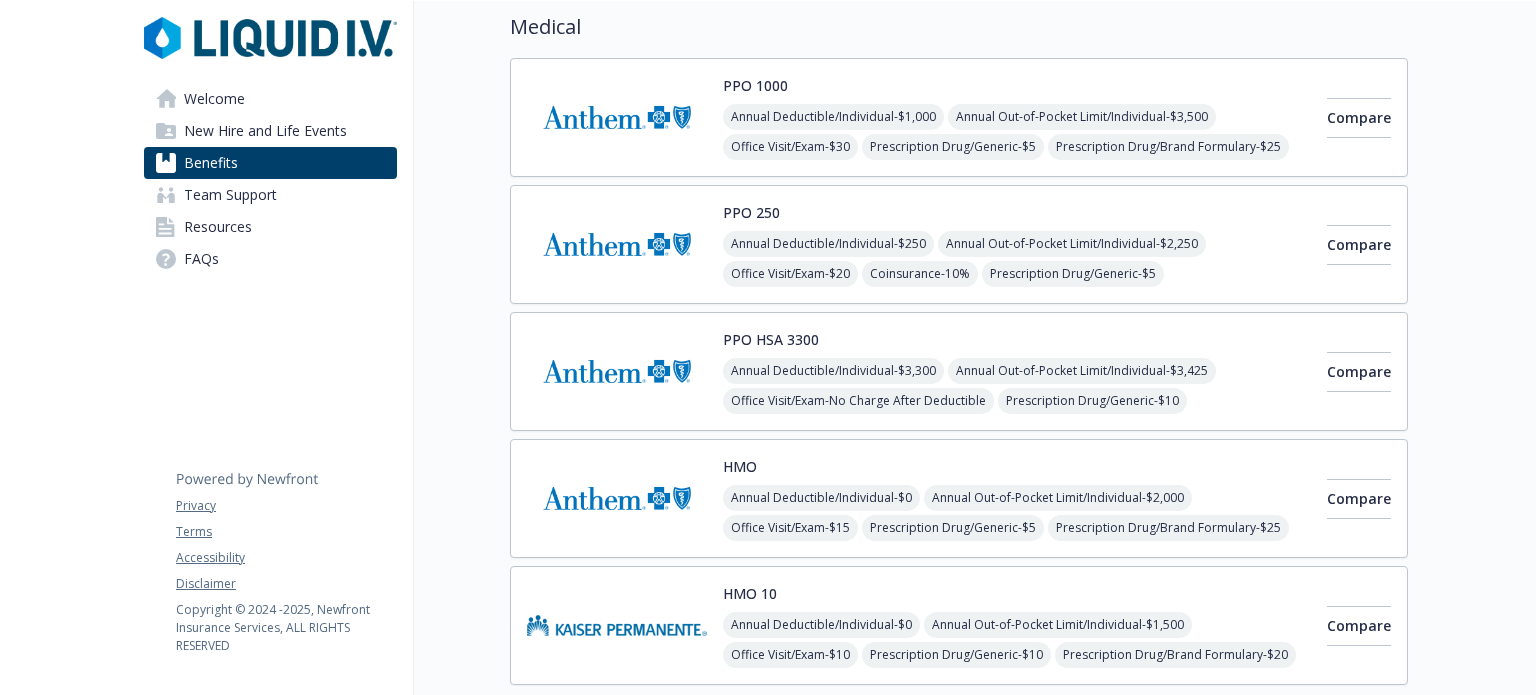click at bounding box center [617, 244] 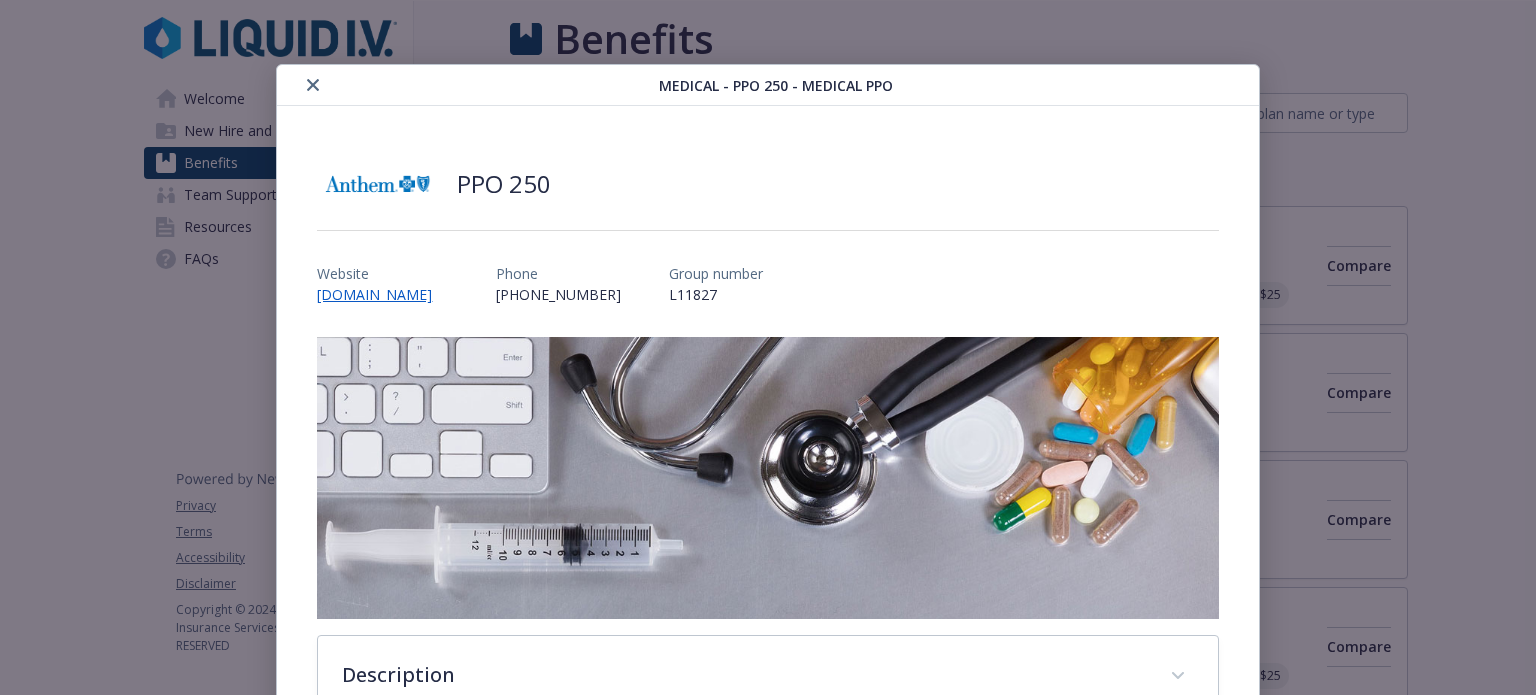 scroll, scrollTop: 164, scrollLeft: 14, axis: both 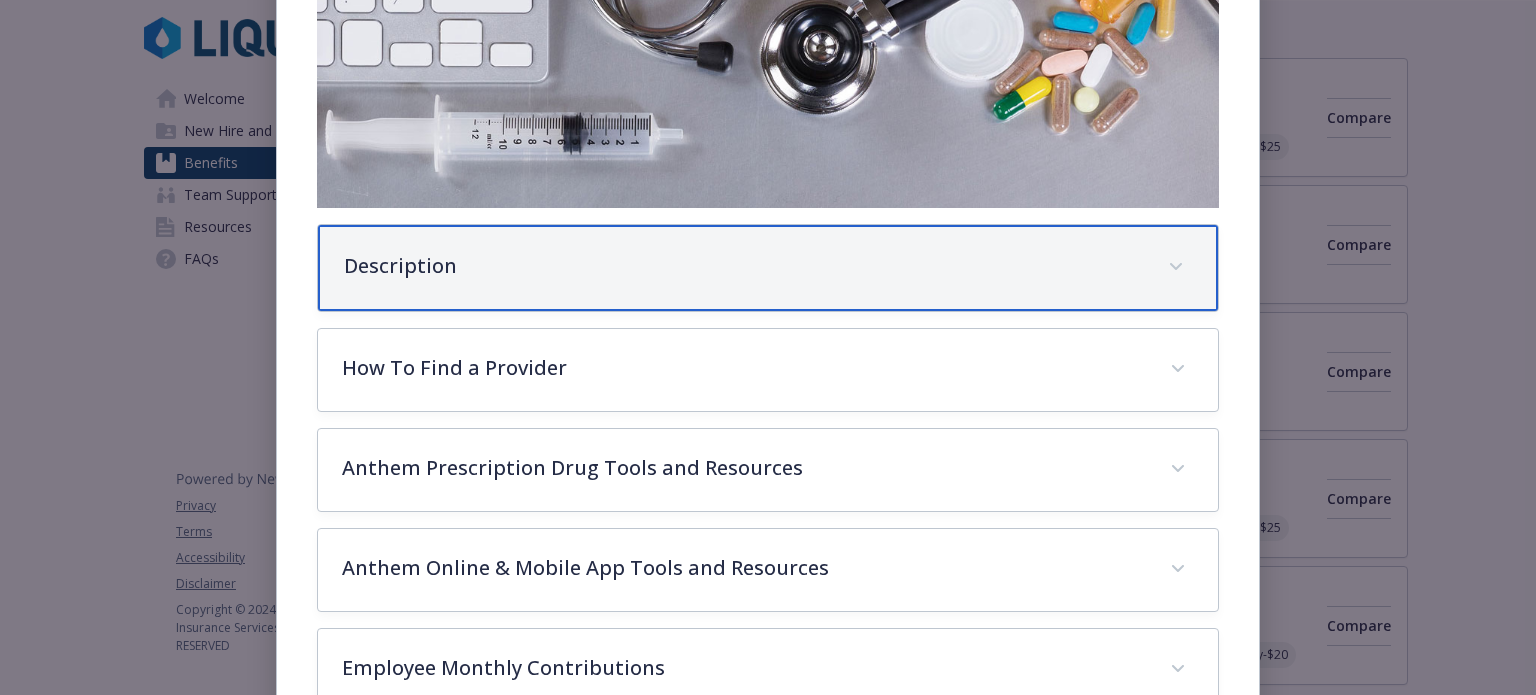 click on "Description" at bounding box center [743, 266] 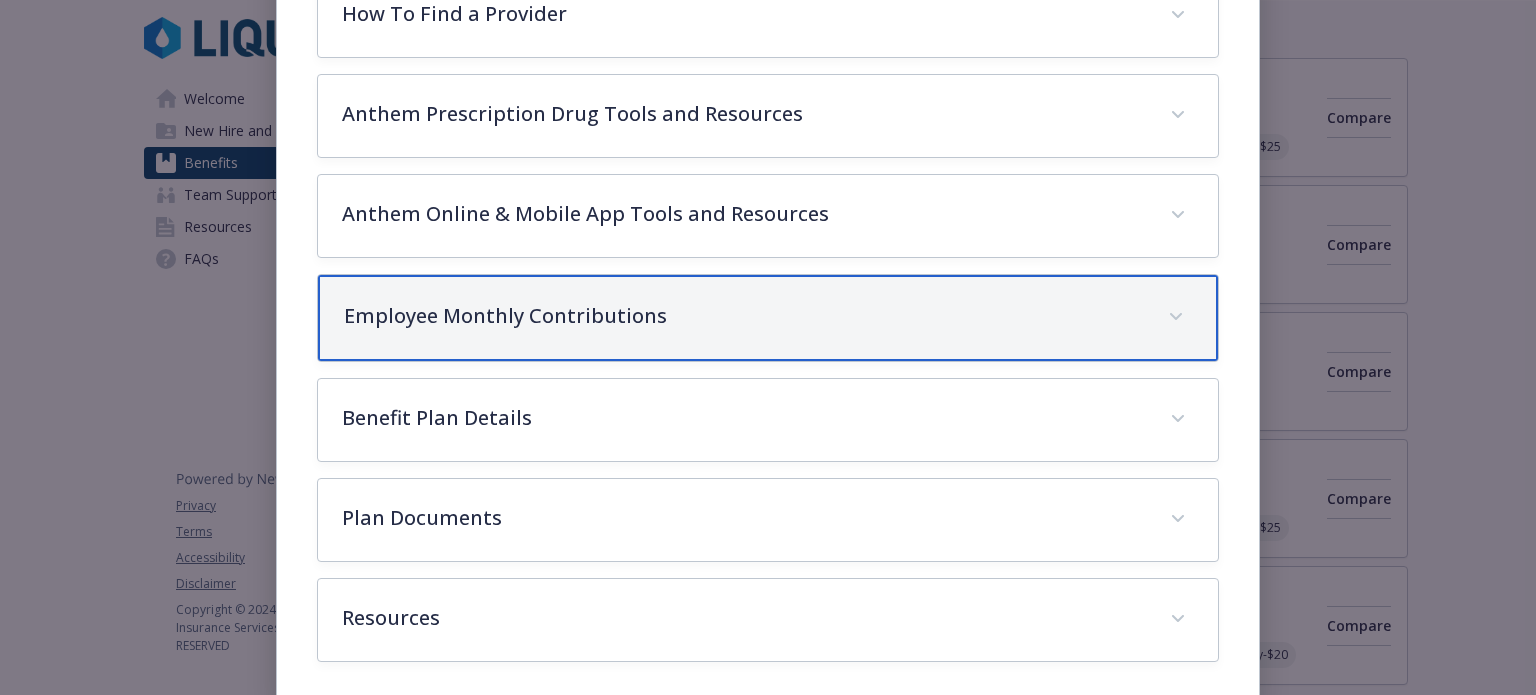 scroll, scrollTop: 950, scrollLeft: 0, axis: vertical 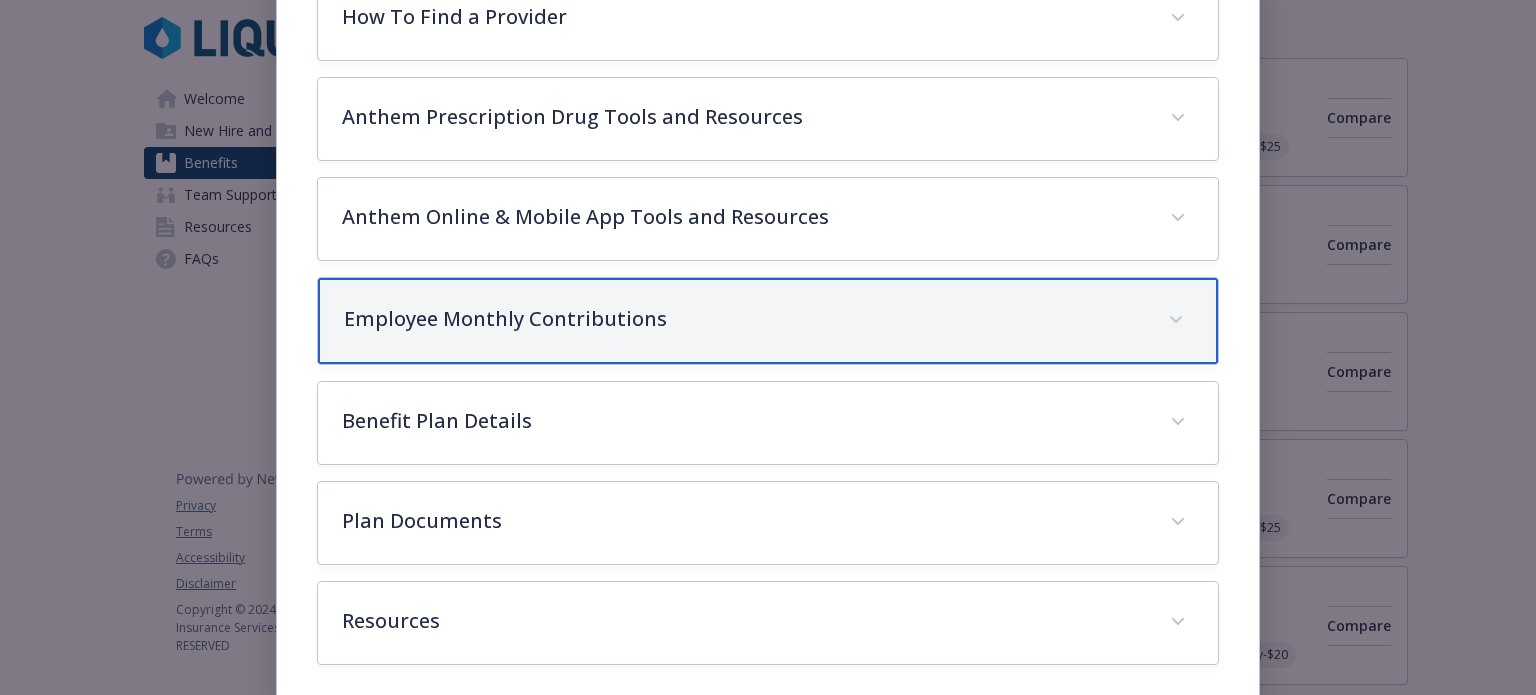 click on "Employee Monthly Contributions" at bounding box center (767, 321) 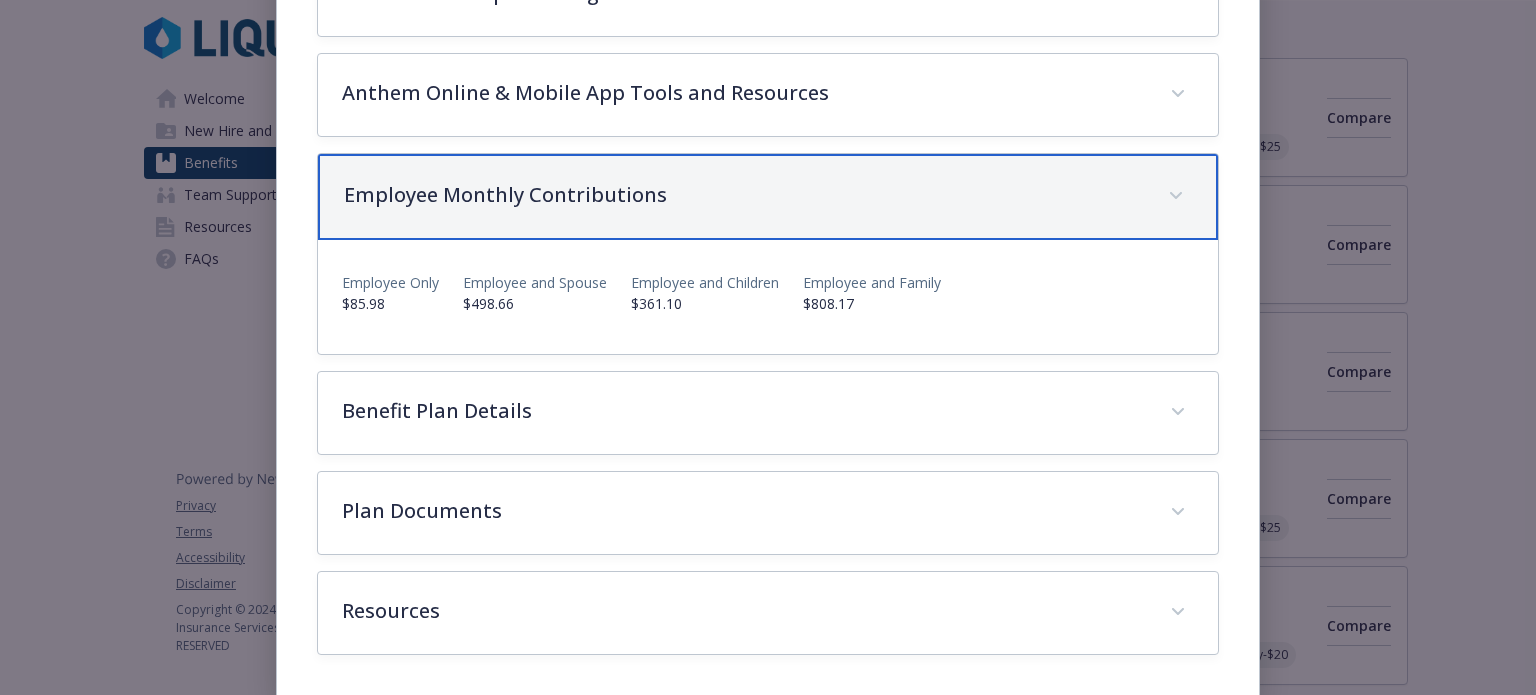 scroll, scrollTop: 1074, scrollLeft: 0, axis: vertical 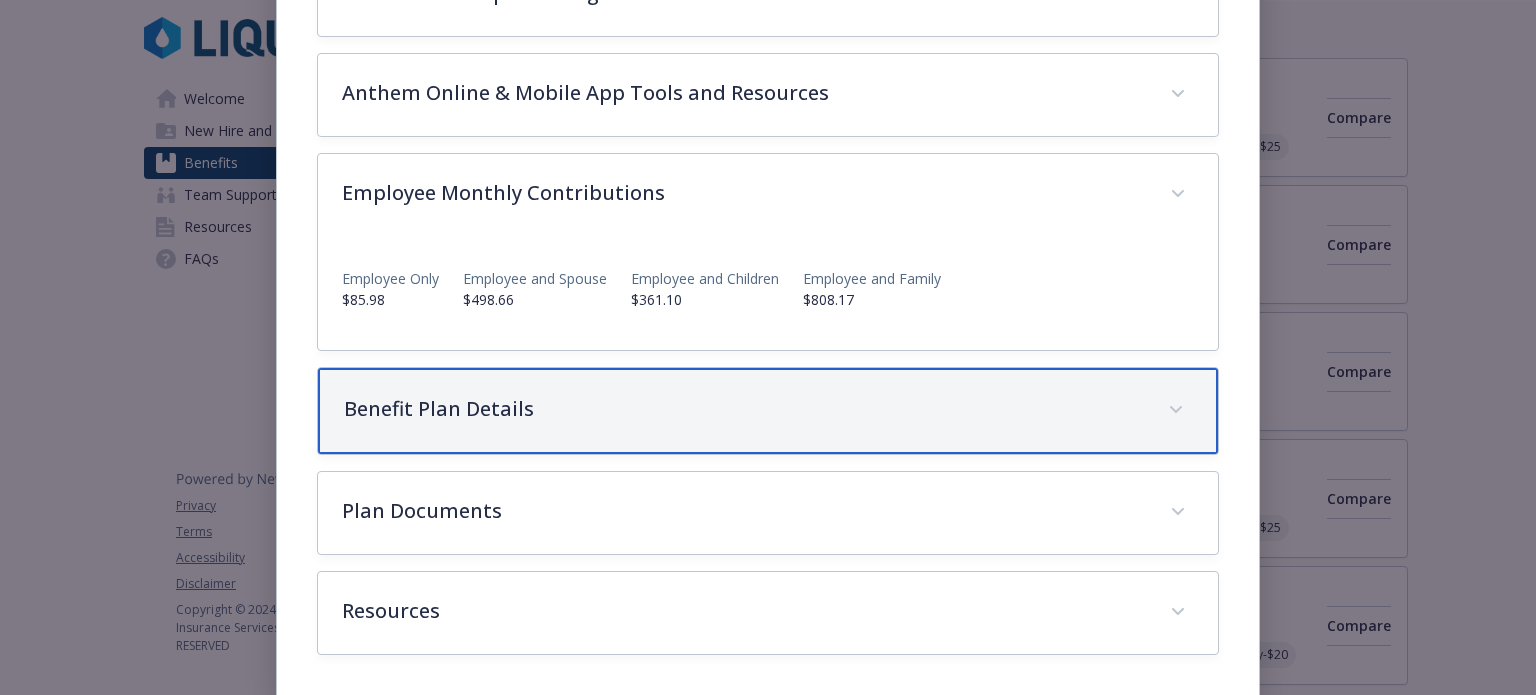 click on "Benefit Plan Details" at bounding box center (743, 409) 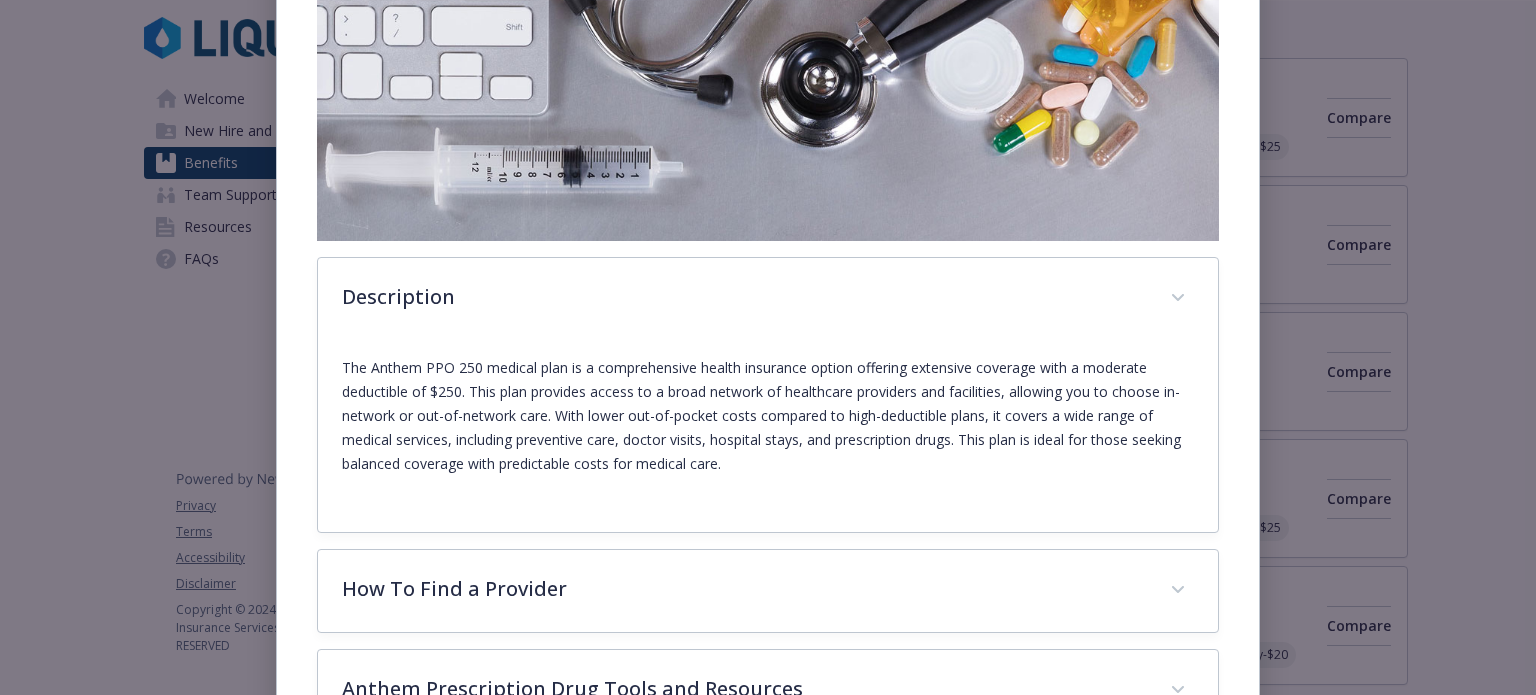 scroll, scrollTop: 0, scrollLeft: 0, axis: both 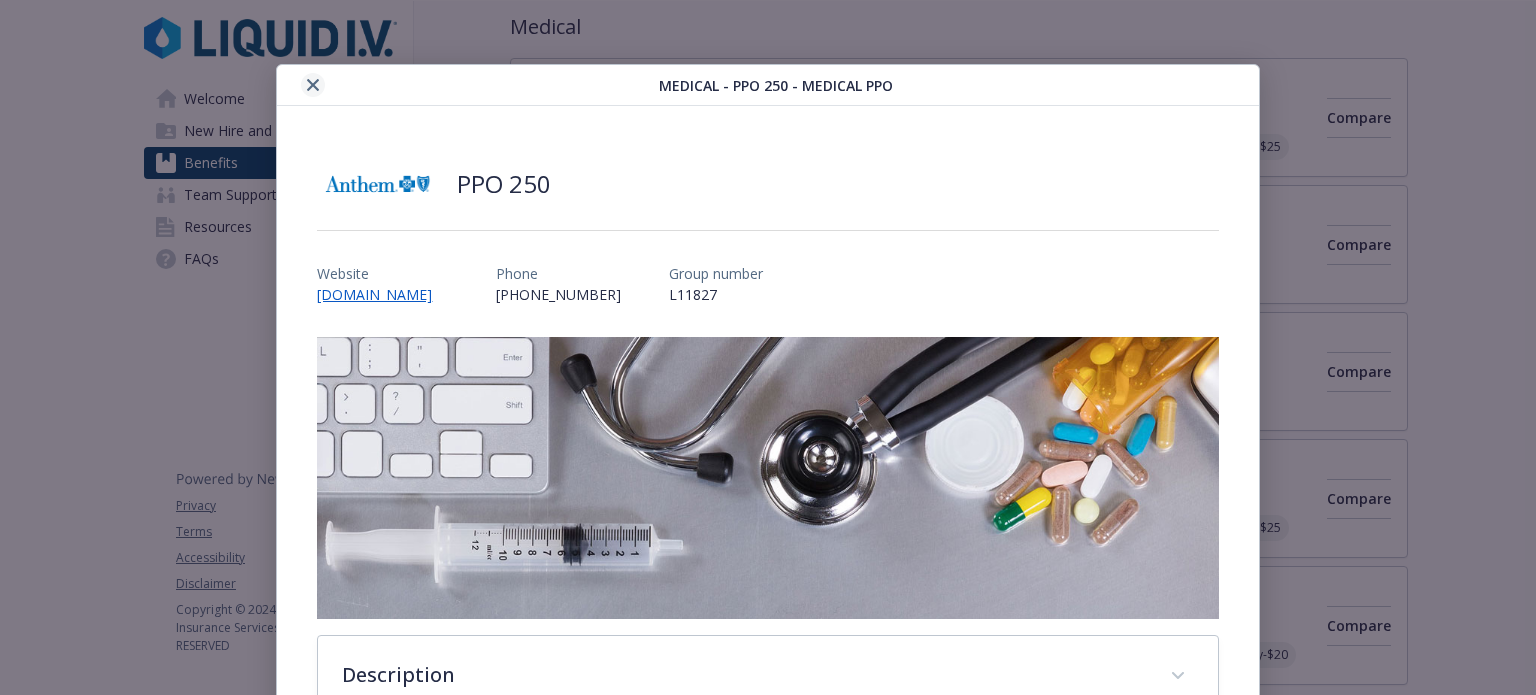 click 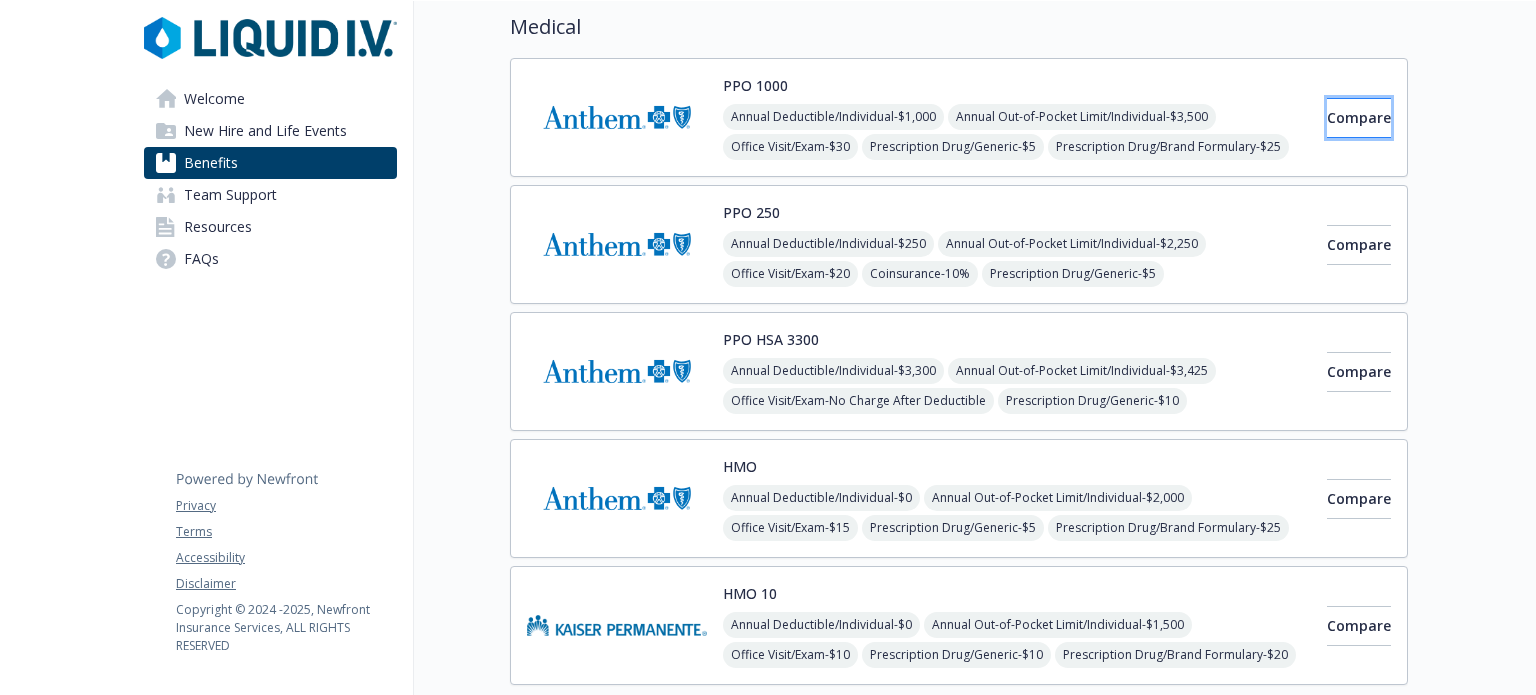 click on "Compare" at bounding box center (1359, 118) 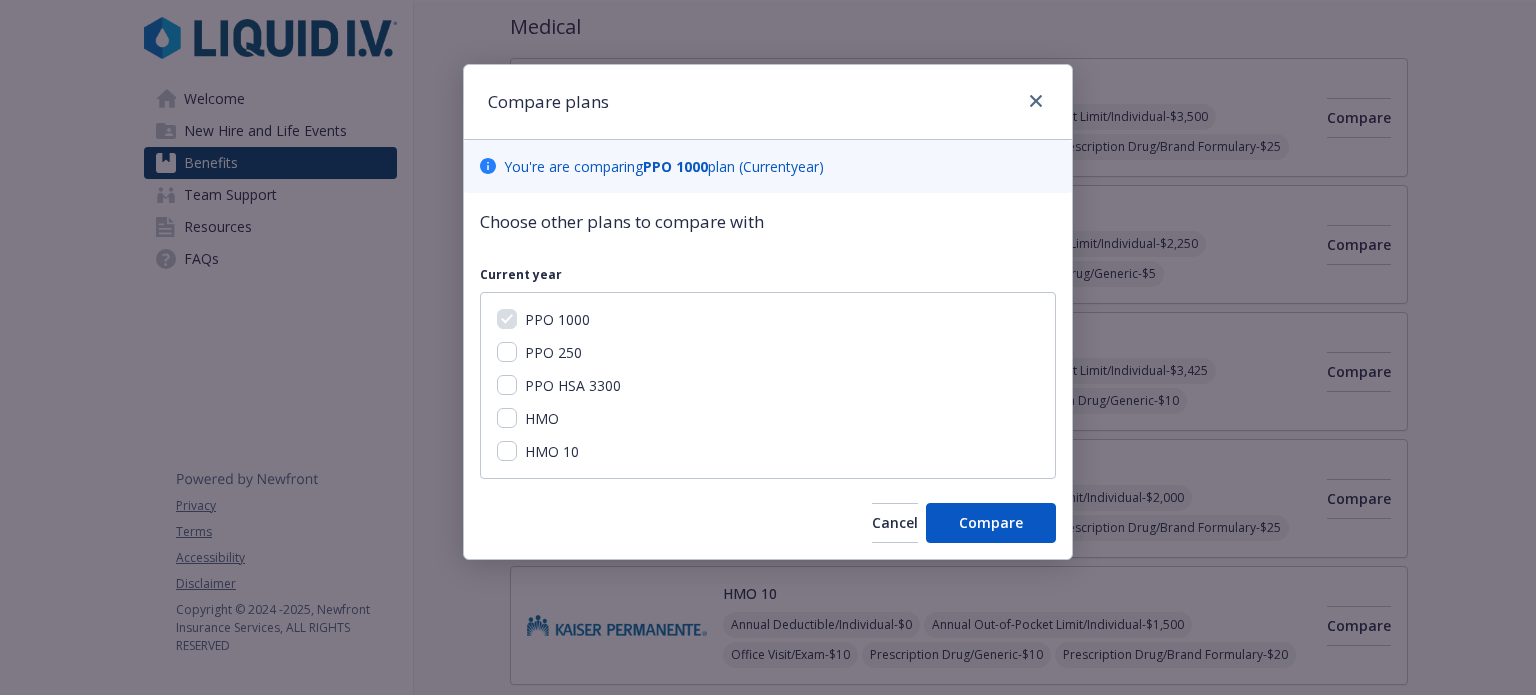 click on "PPO 250" at bounding box center (553, 352) 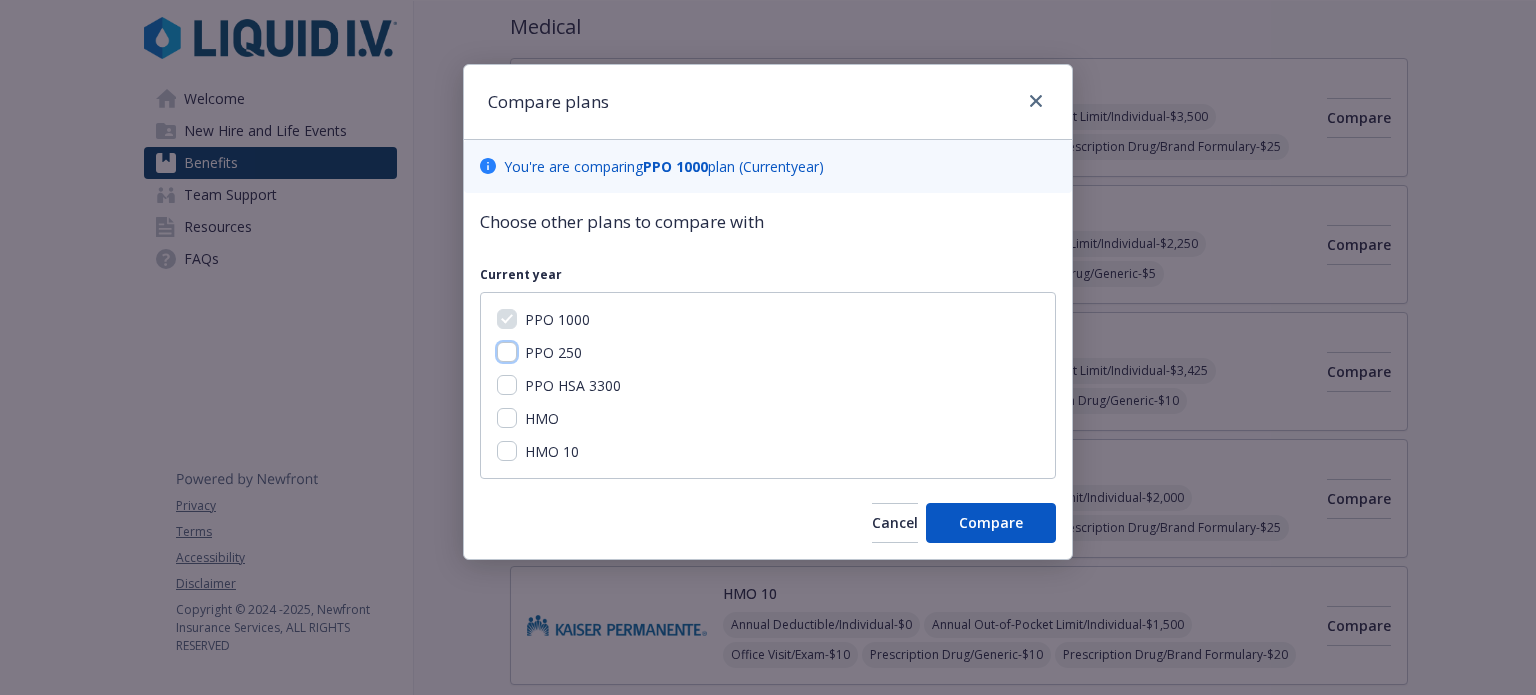 click on "PPO 250" at bounding box center [507, 352] 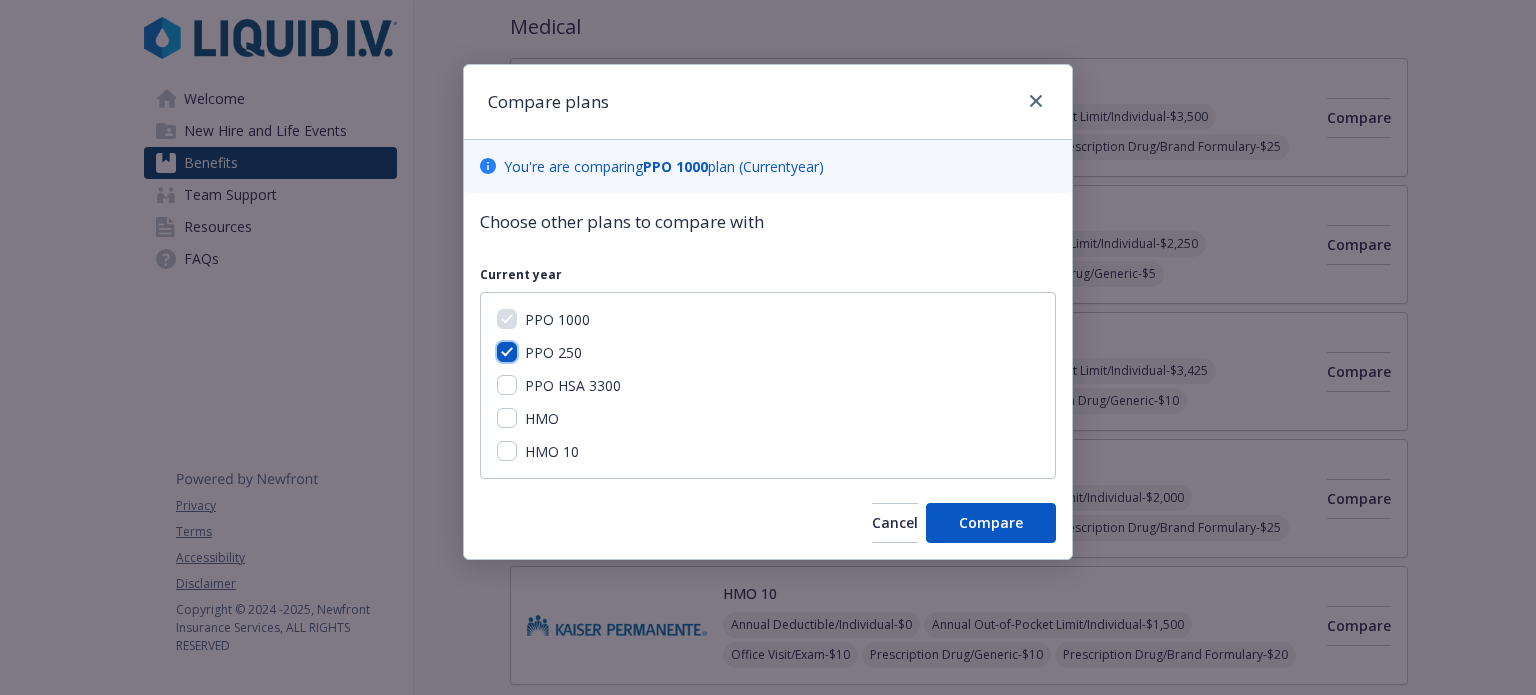 checkbox on "true" 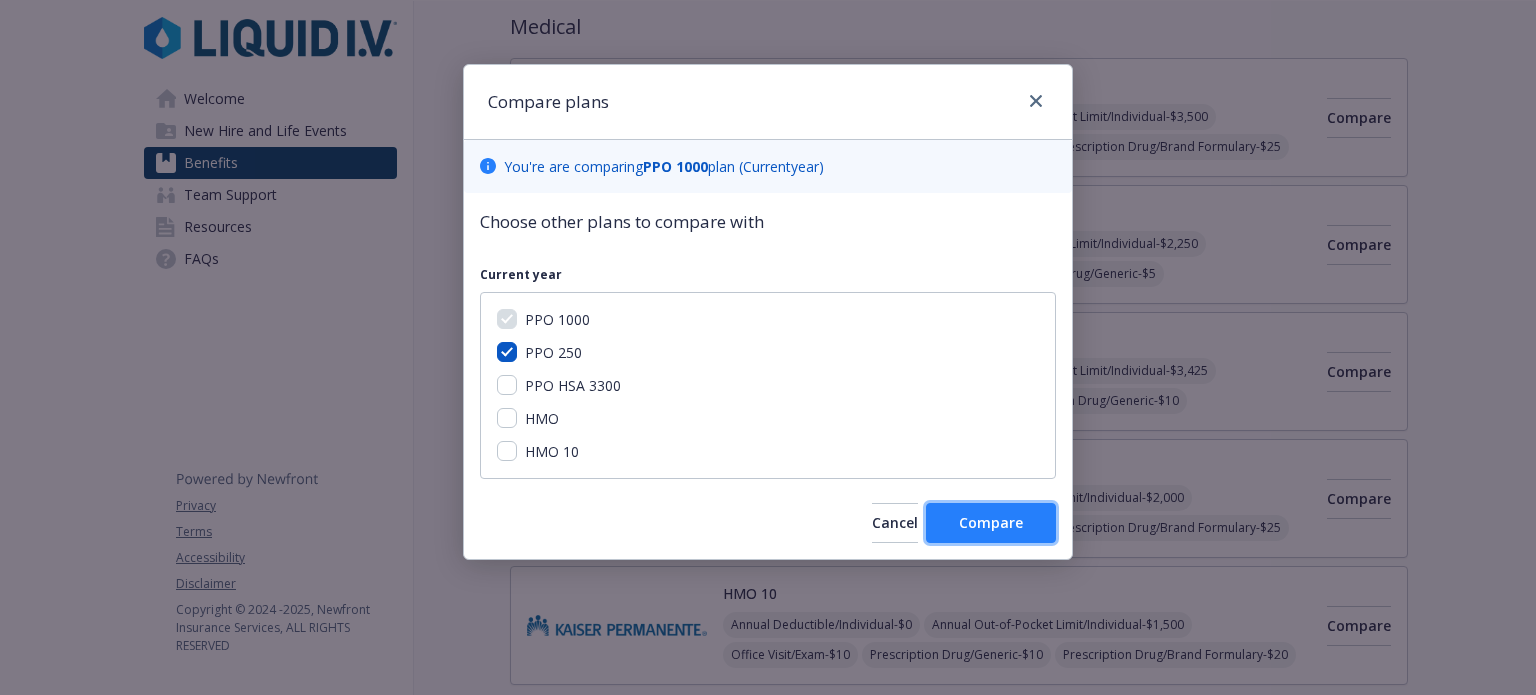 click on "Compare" at bounding box center [991, 523] 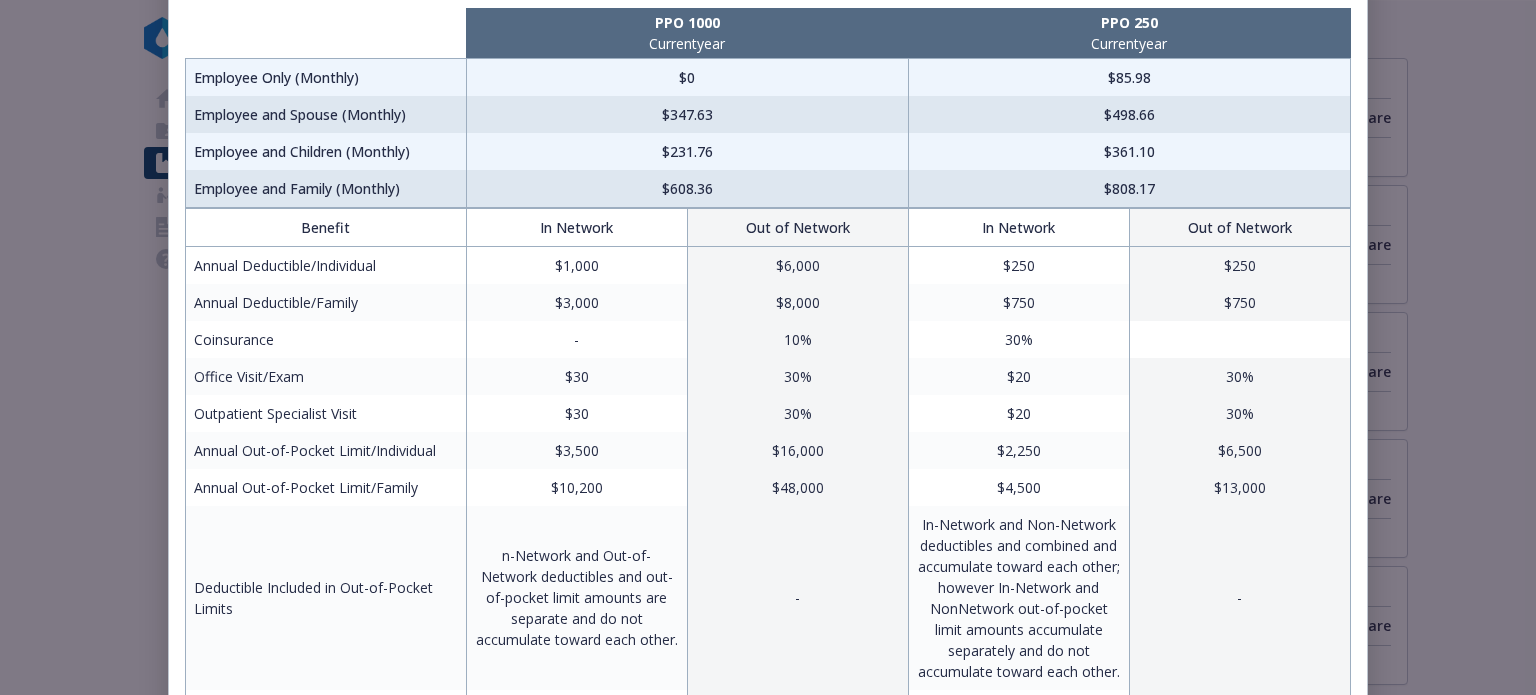 scroll, scrollTop: 0, scrollLeft: 0, axis: both 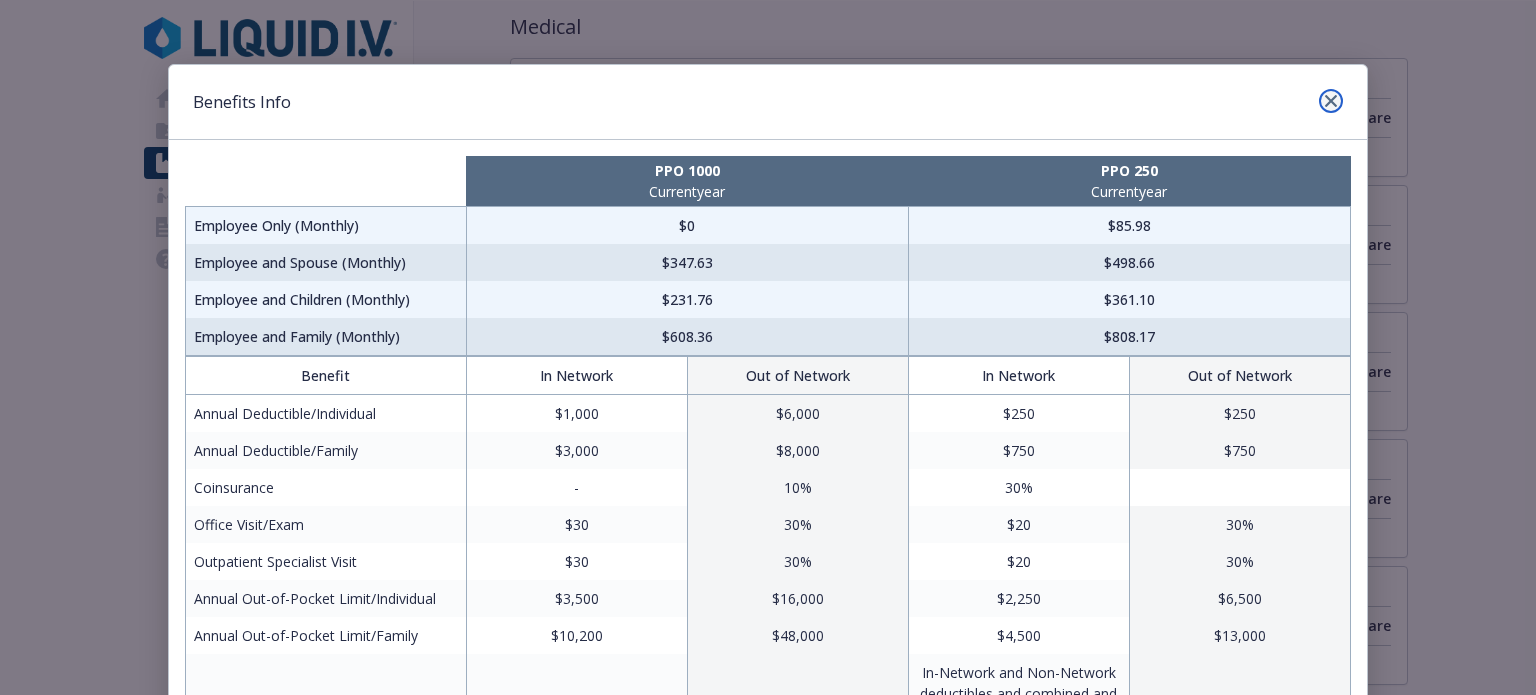 click at bounding box center [1331, 101] 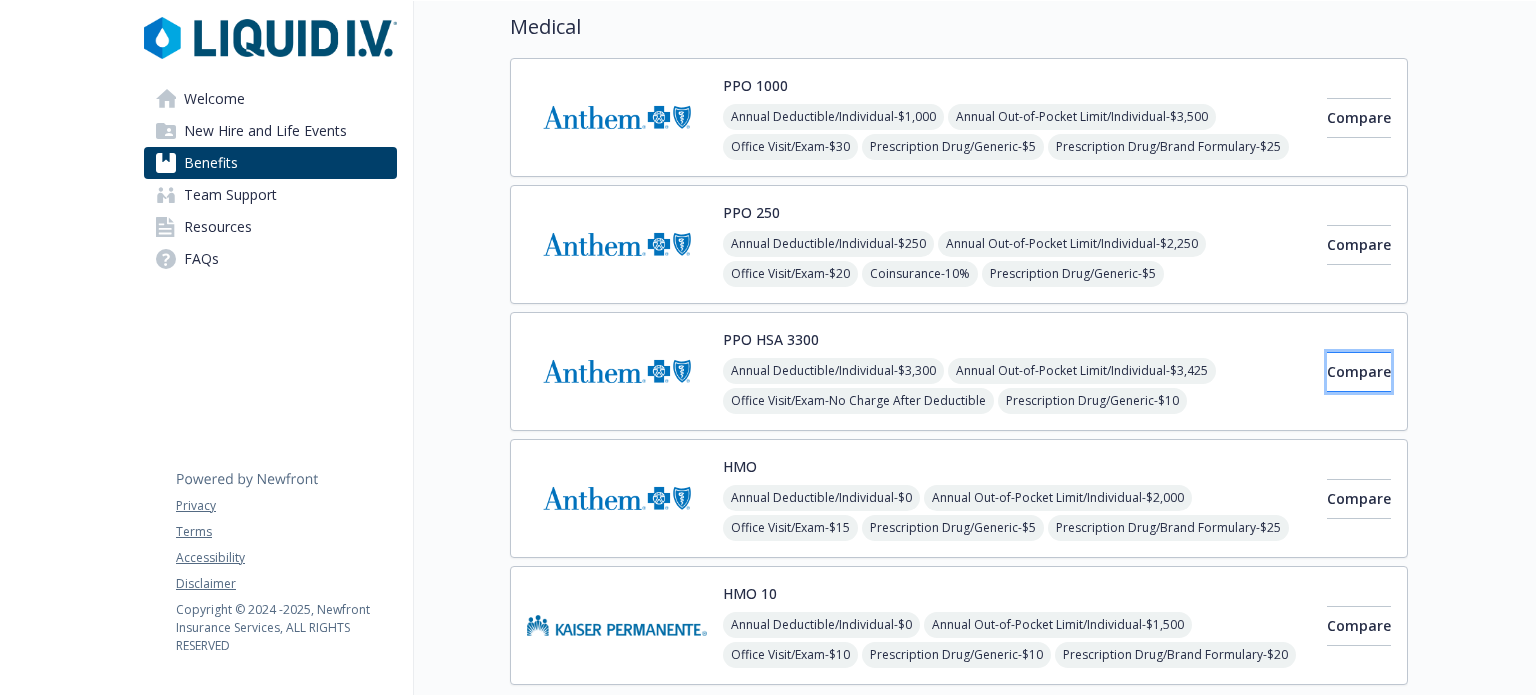 click on "Compare" at bounding box center (1359, 372) 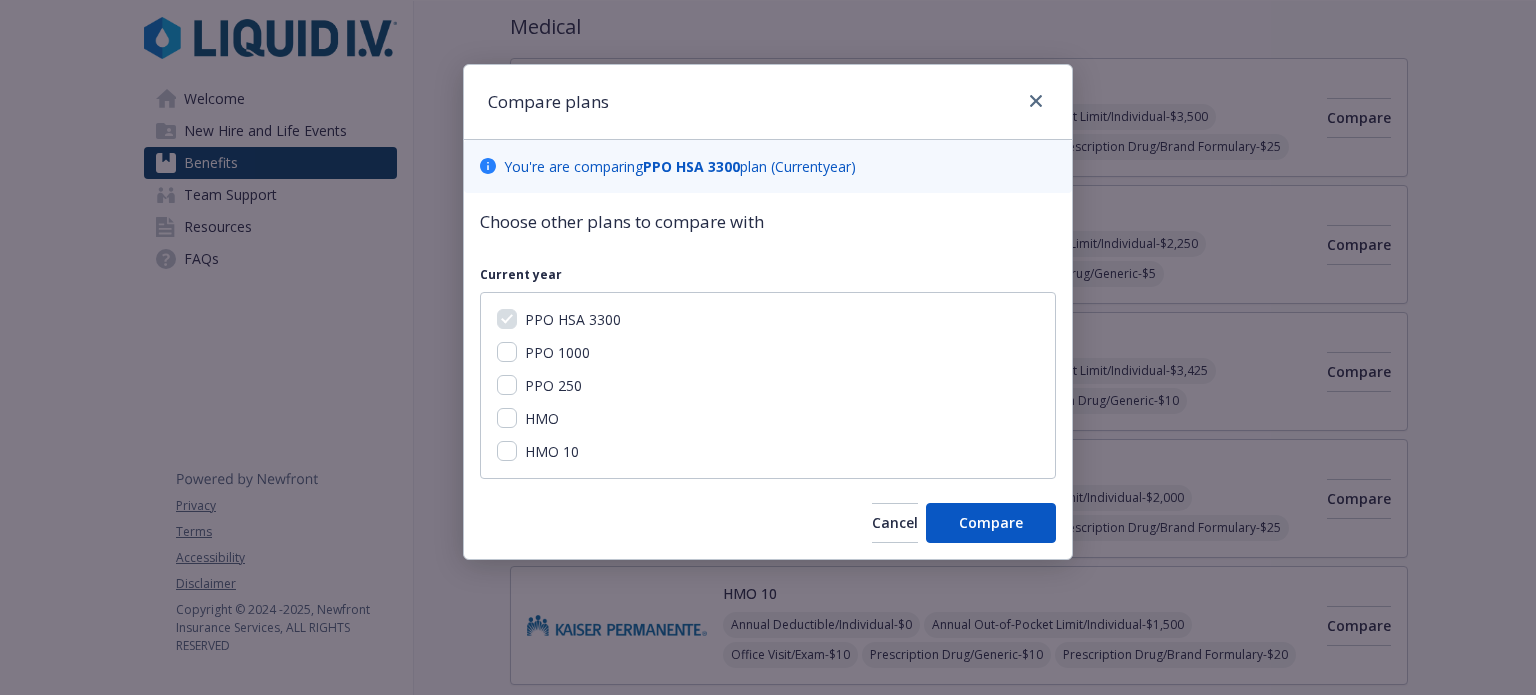 click on "PPO 1000" at bounding box center [557, 352] 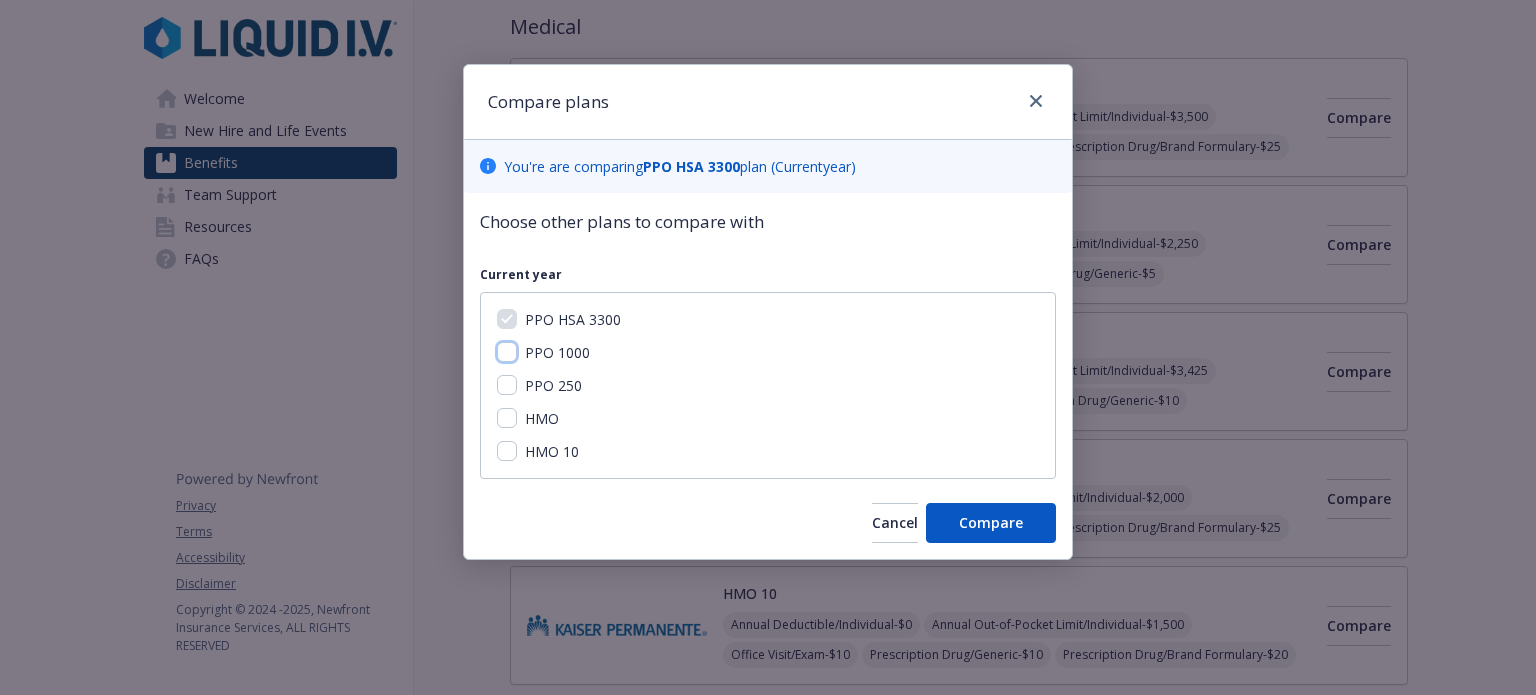 click on "PPO 1000" at bounding box center (507, 352) 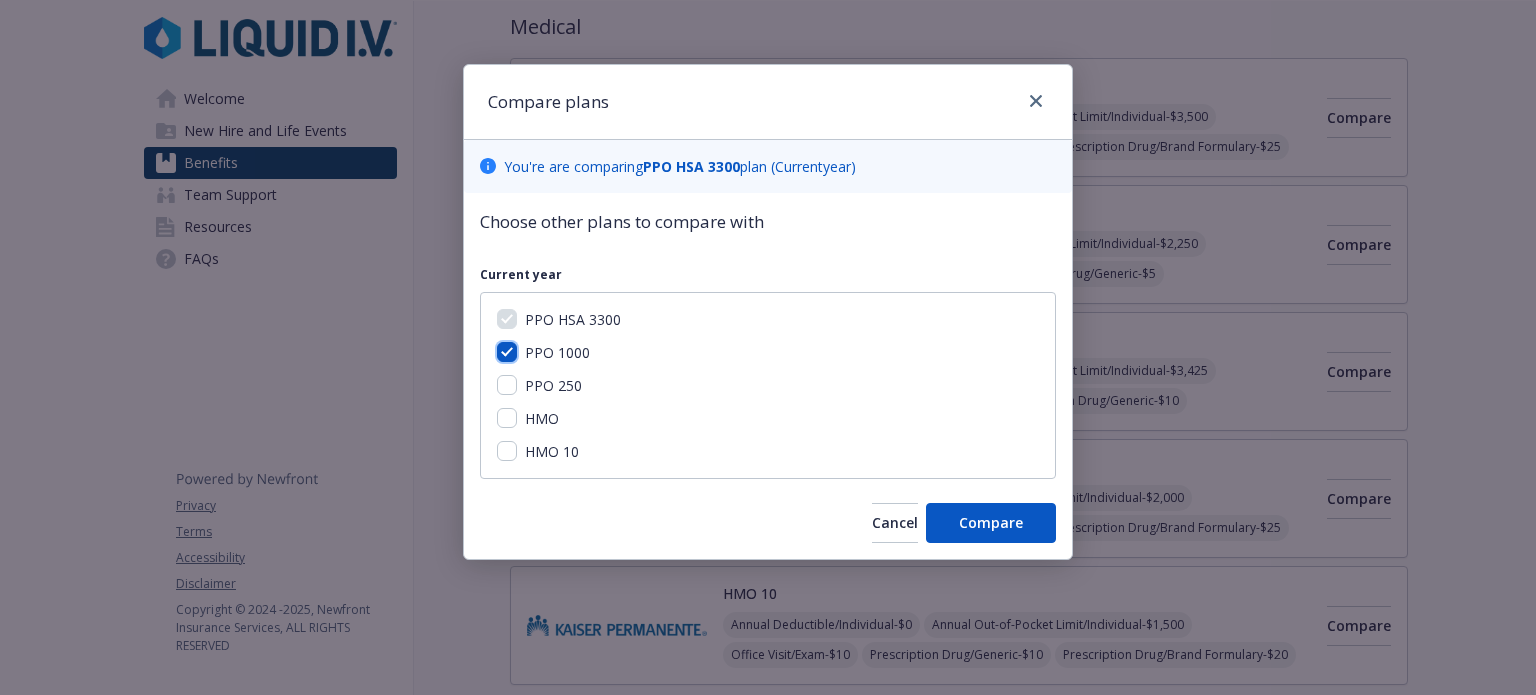 checkbox on "true" 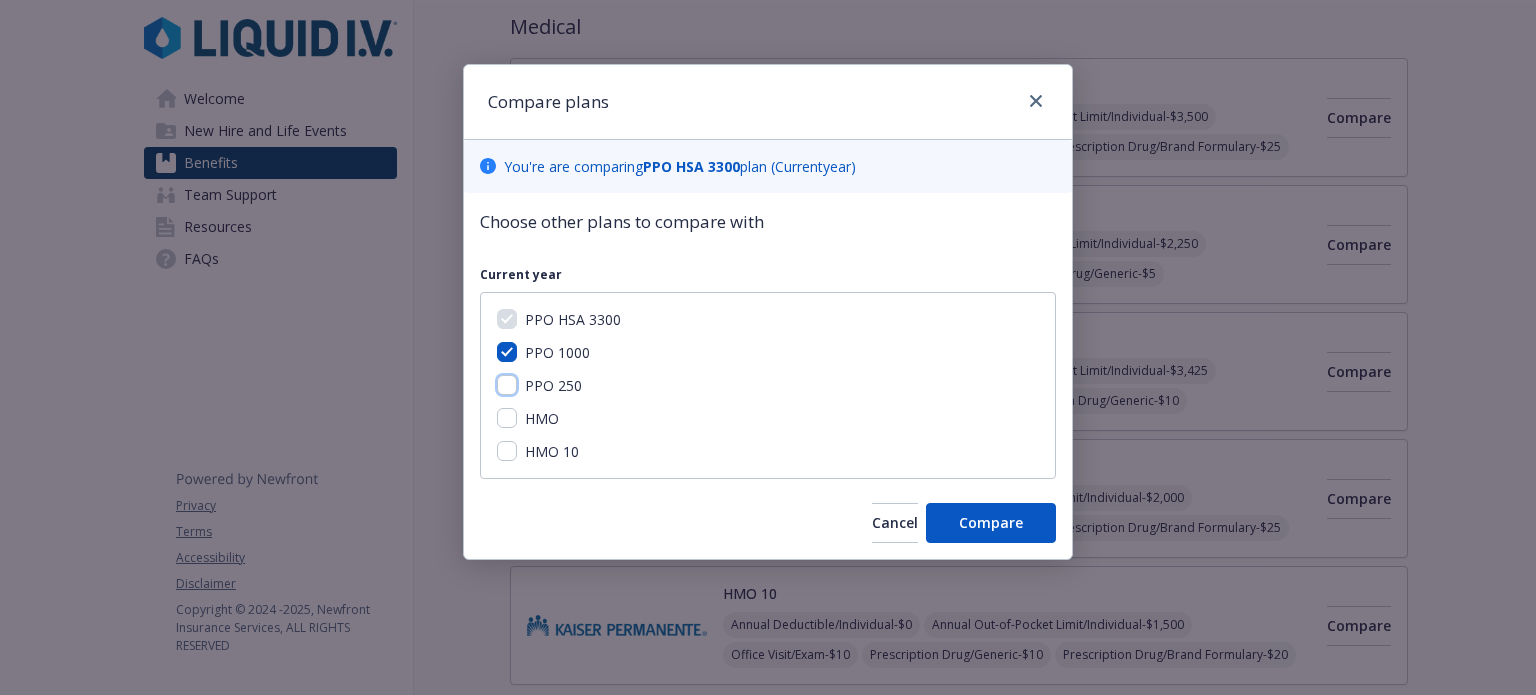 click on "PPO 250" at bounding box center (507, 385) 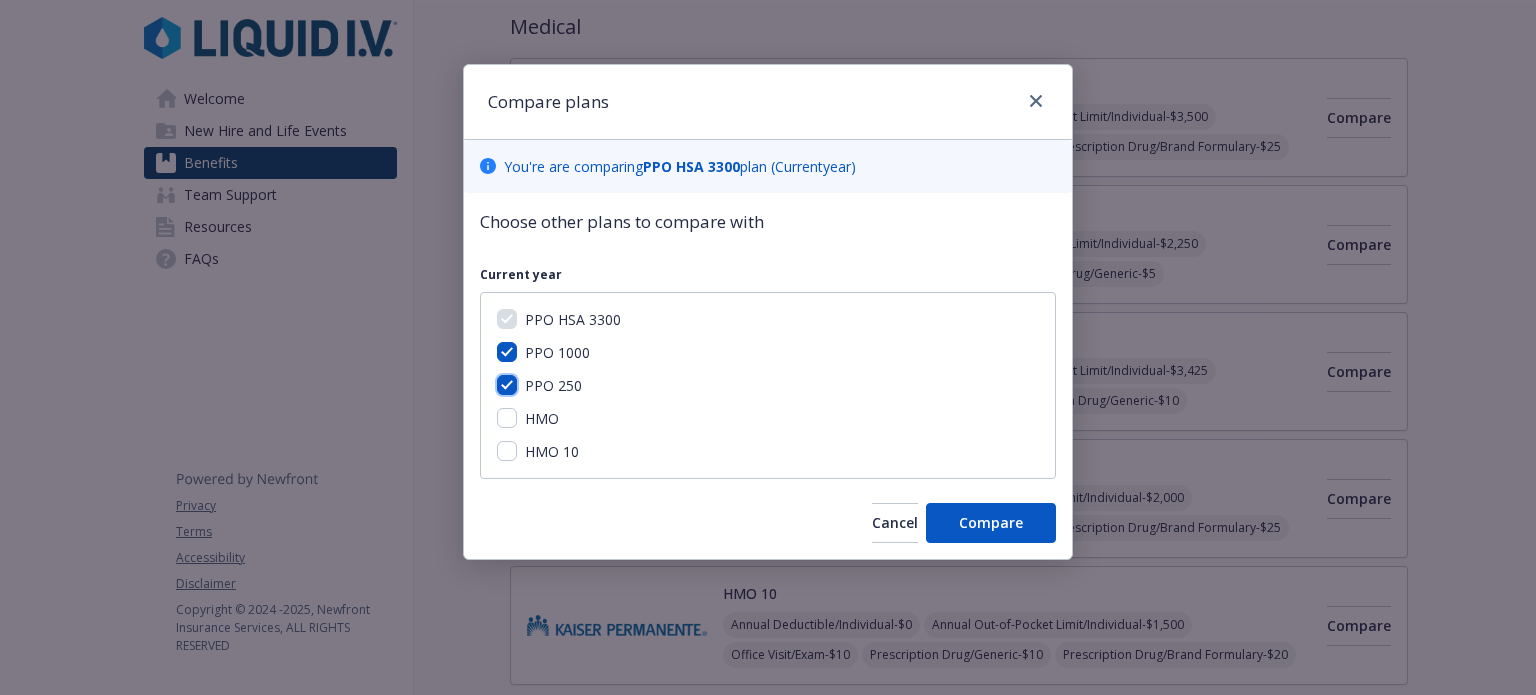 checkbox on "true" 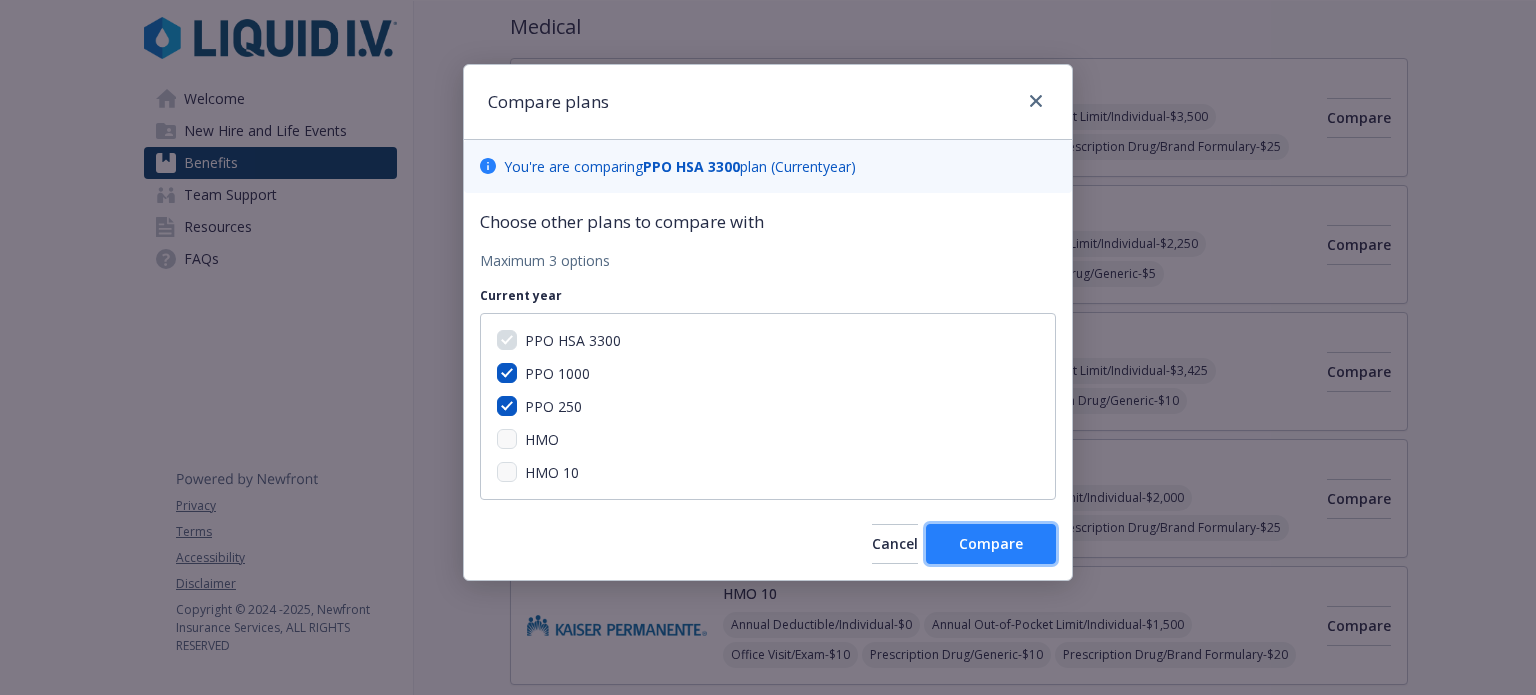 click on "Compare" at bounding box center (991, 543) 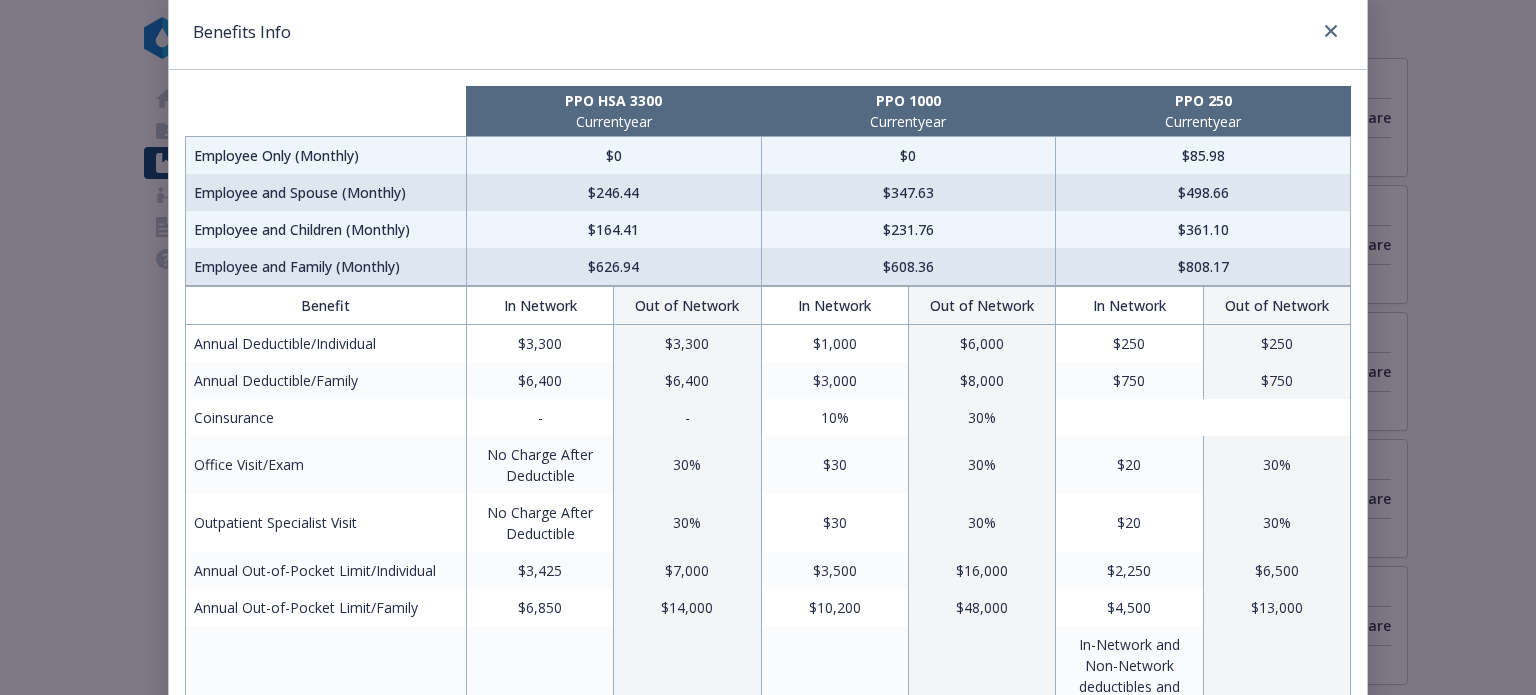 scroll, scrollTop: 60, scrollLeft: 0, axis: vertical 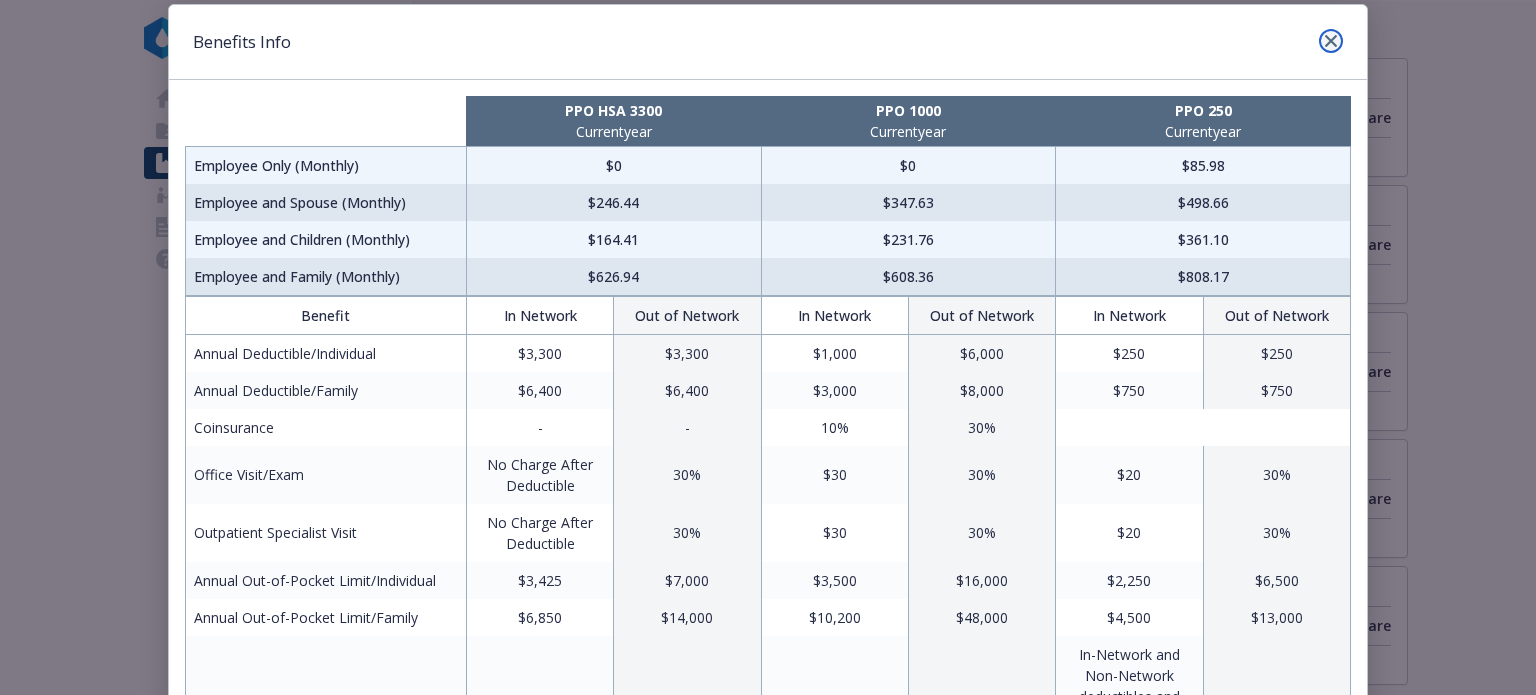 click 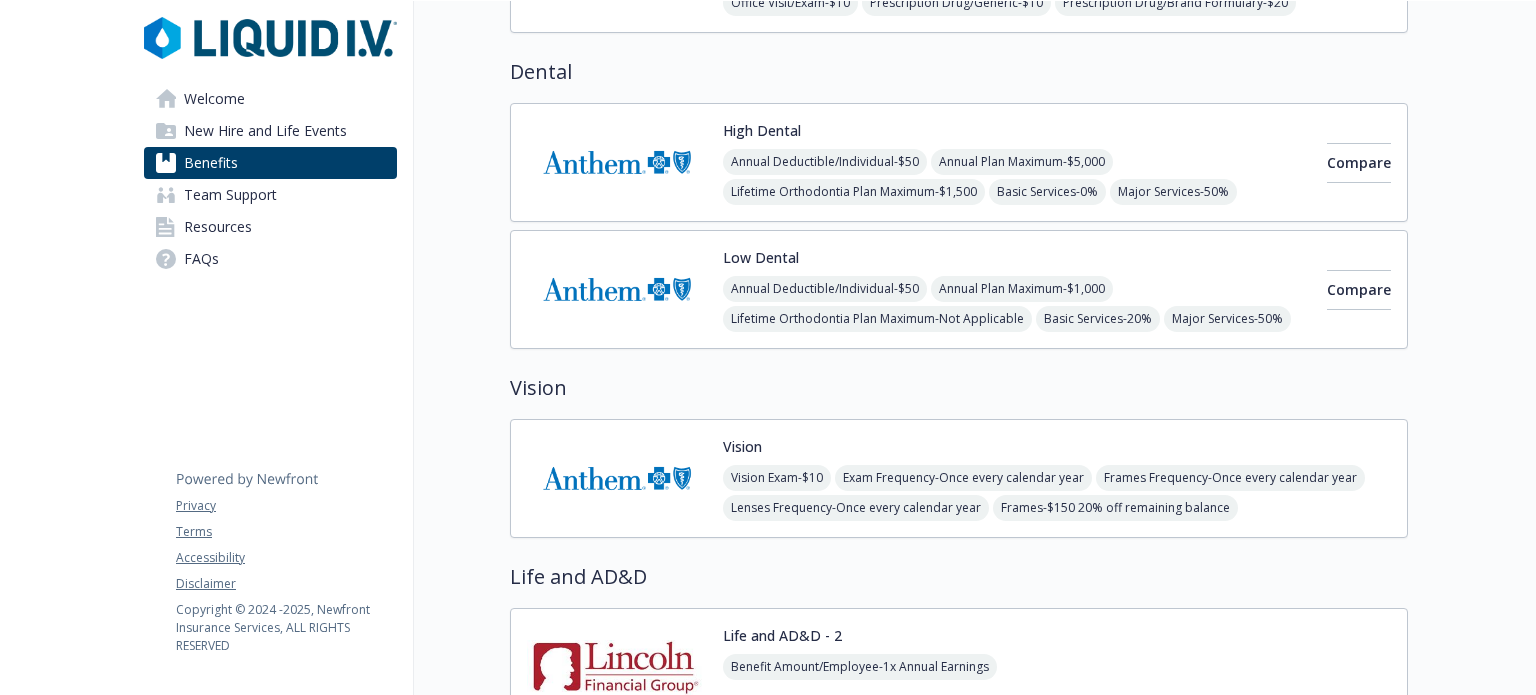 scroll, scrollTop: 818, scrollLeft: 0, axis: vertical 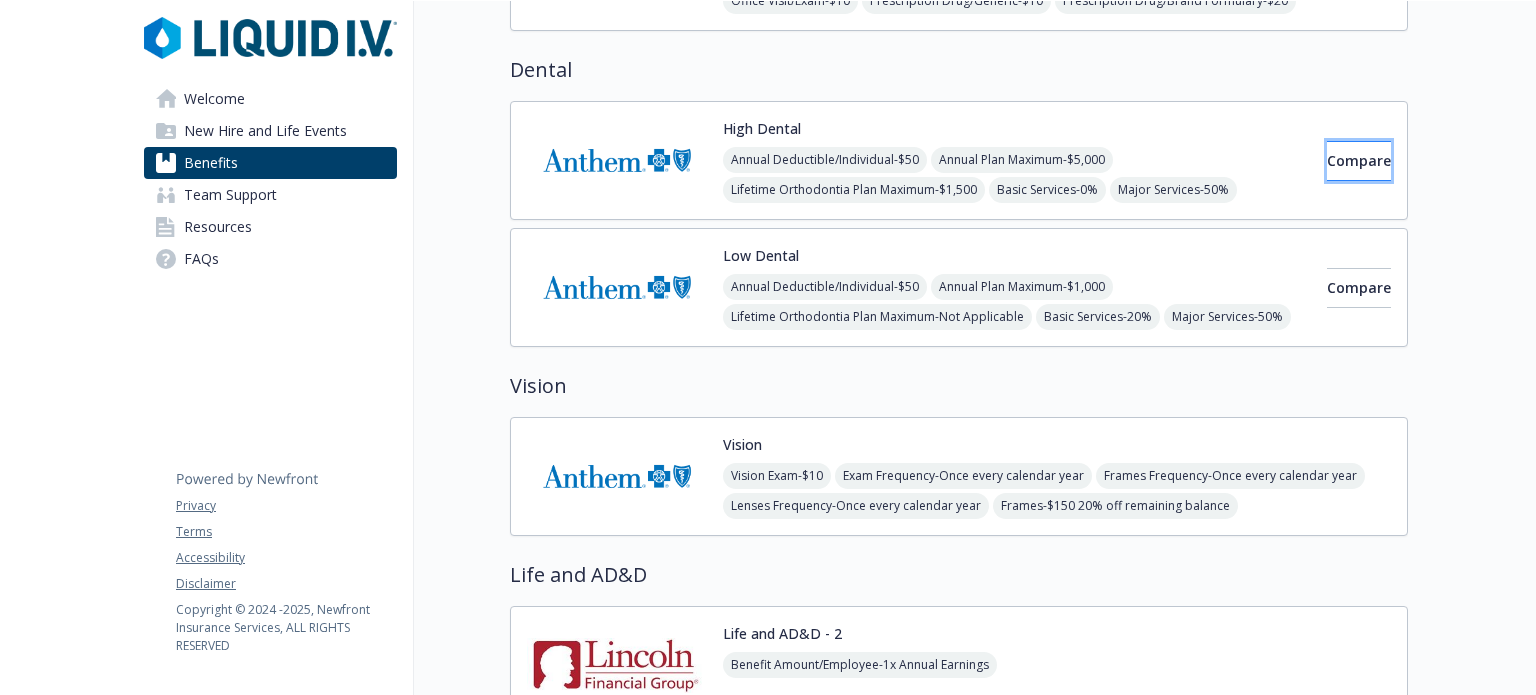 click on "Compare" at bounding box center [1359, 160] 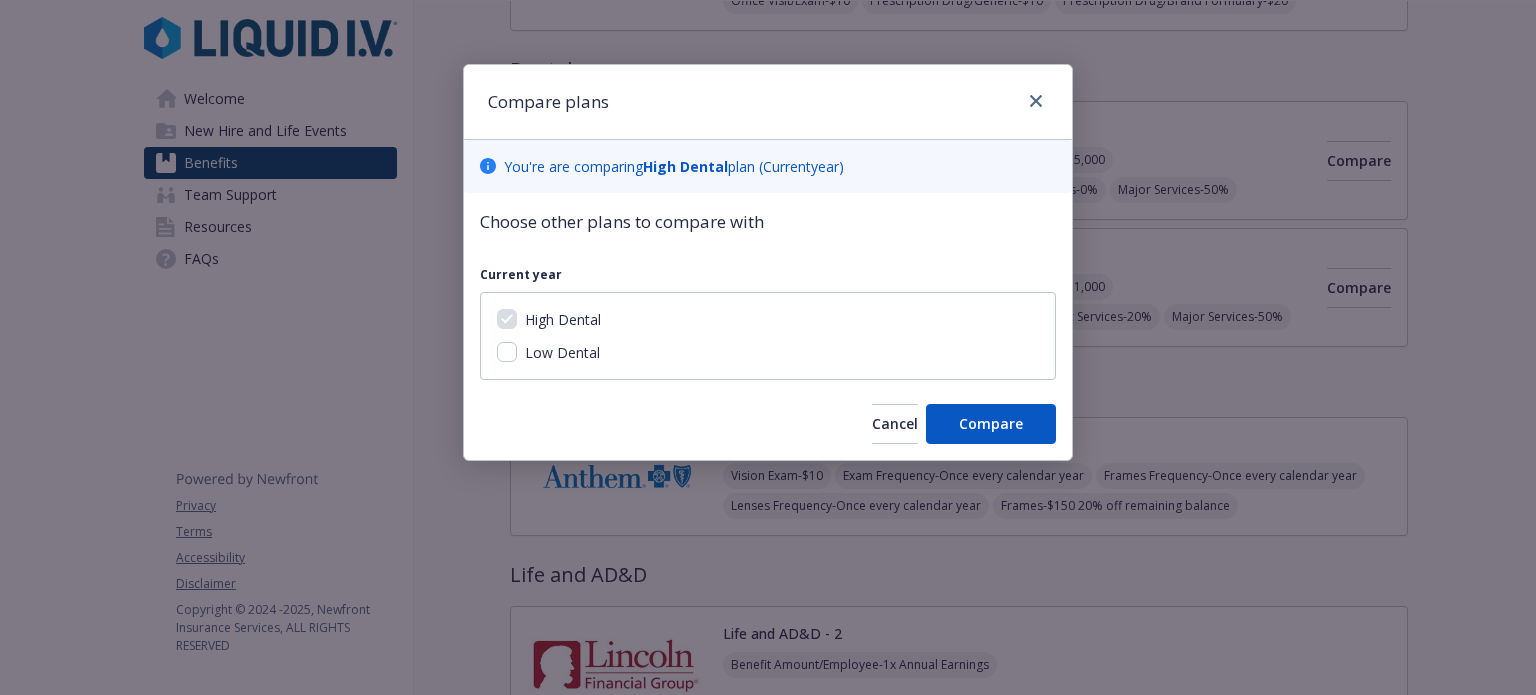 click on "Low Dental" at bounding box center [562, 352] 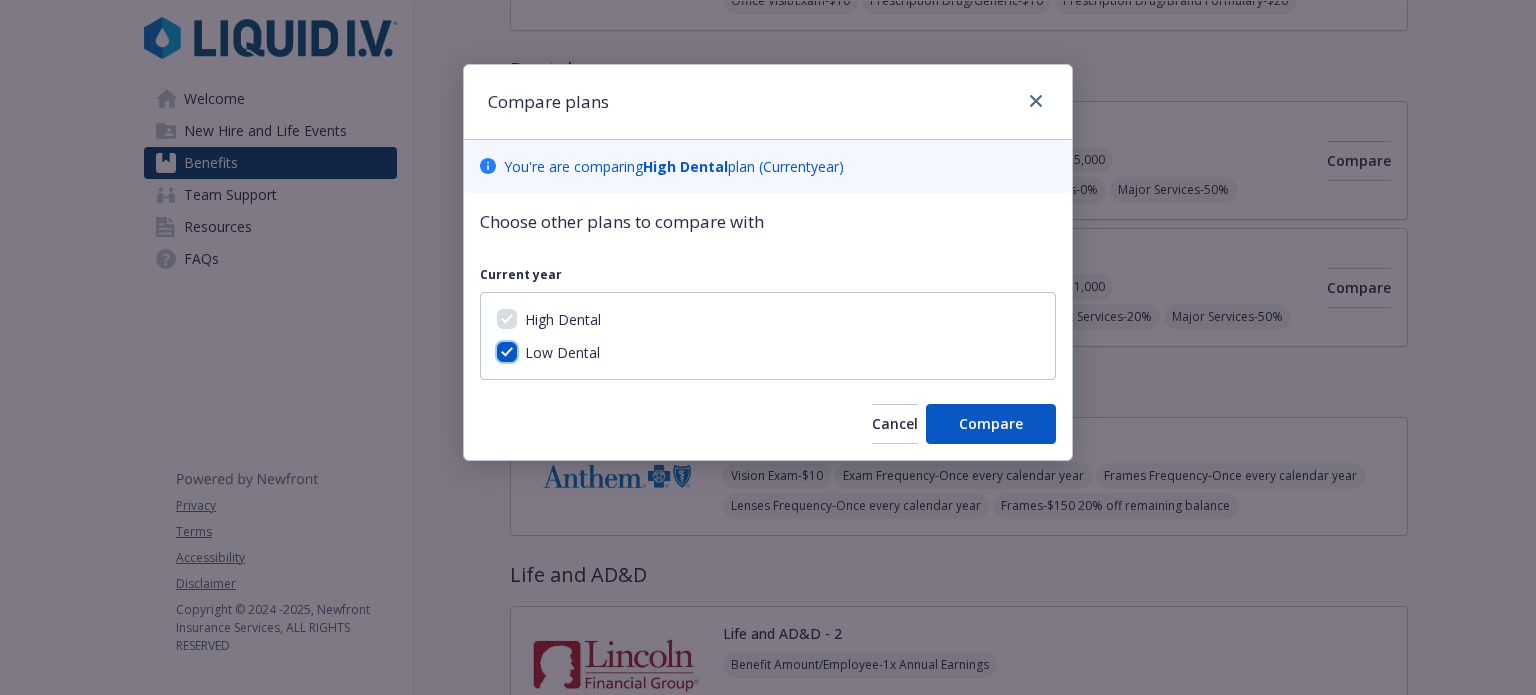 checkbox on "true" 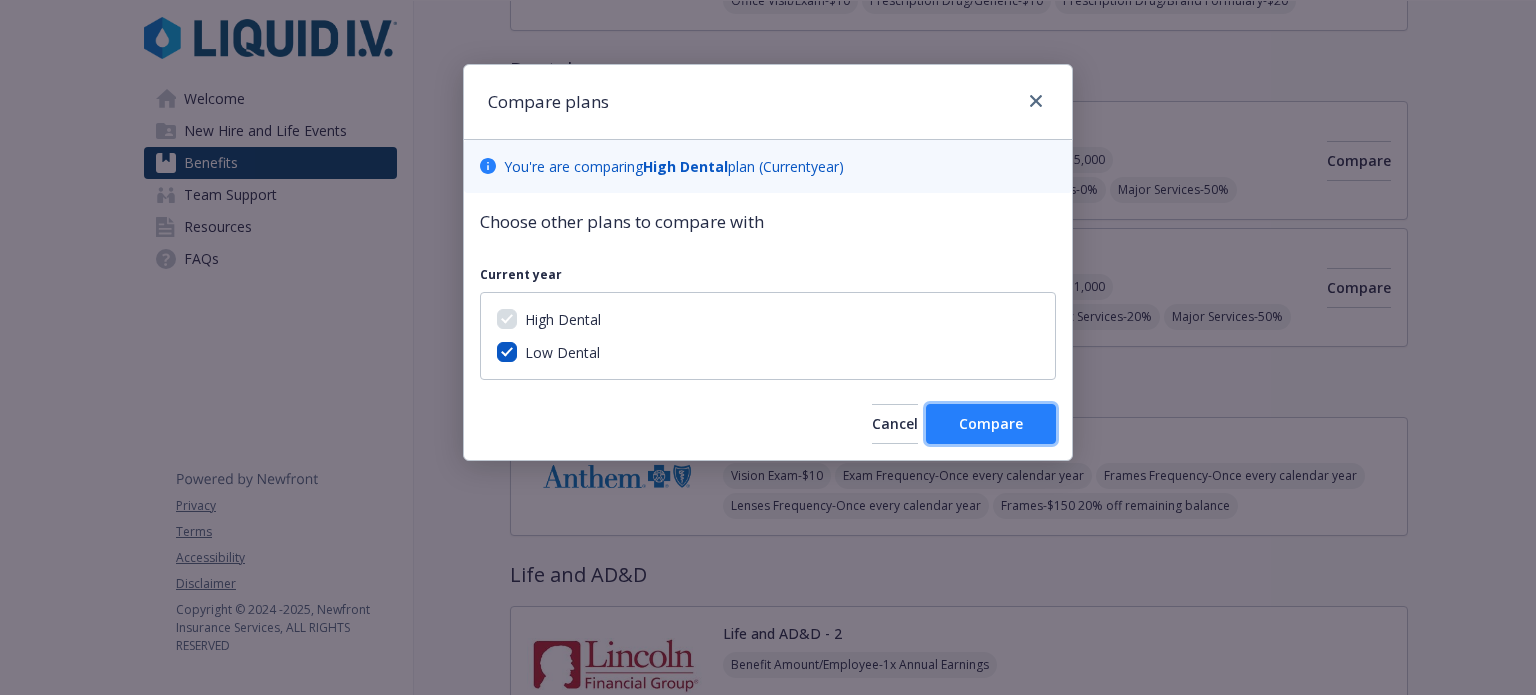 click on "Compare" at bounding box center (991, 423) 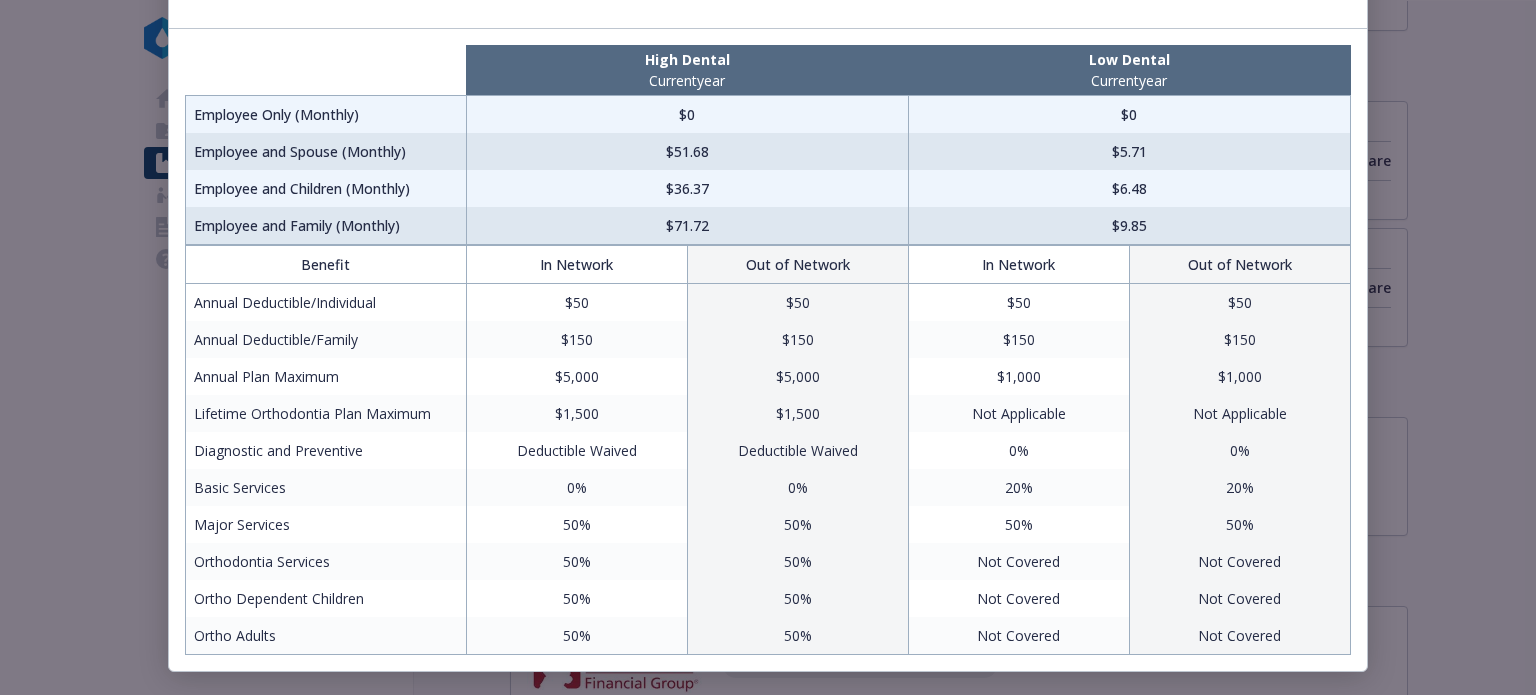 scroll, scrollTop: 130, scrollLeft: 0, axis: vertical 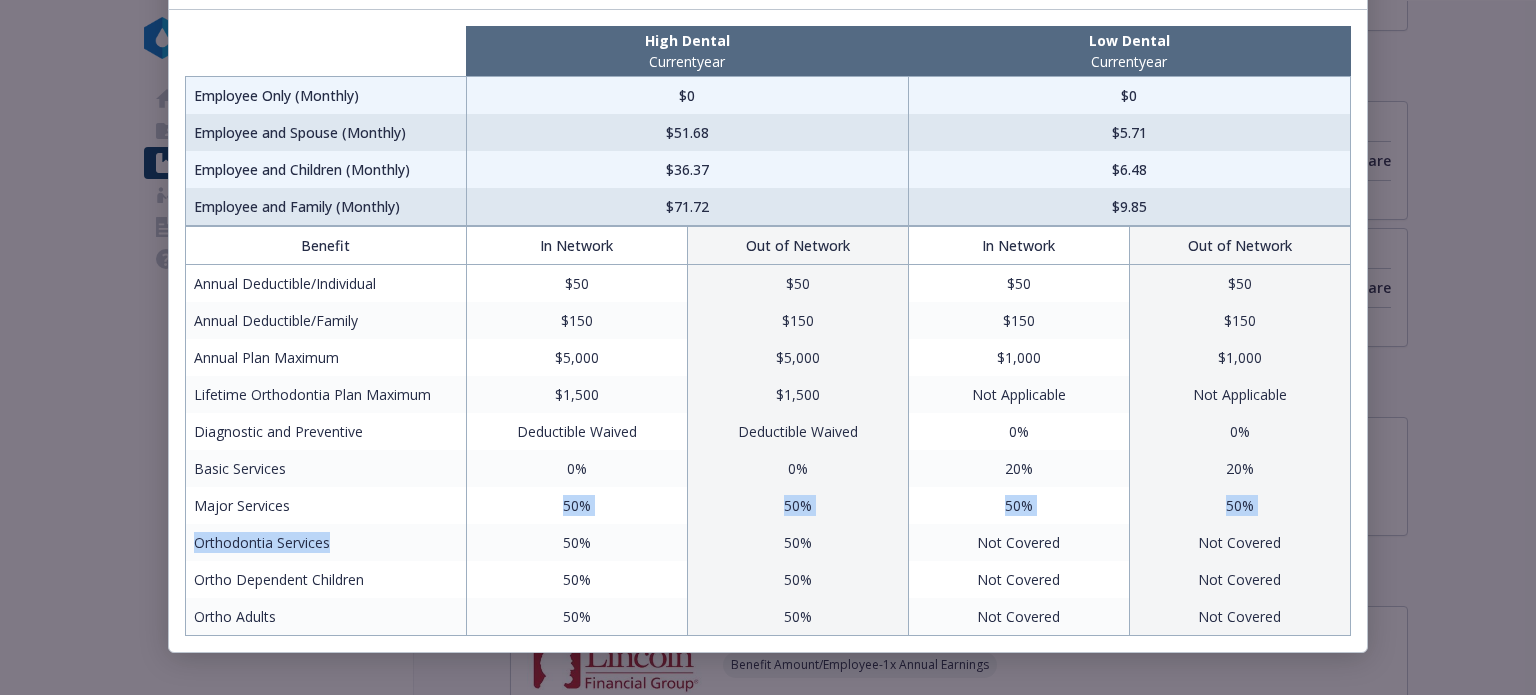 drag, startPoint x: 326, startPoint y: 512, endPoint x: 333, endPoint y: 520, distance: 10.630146 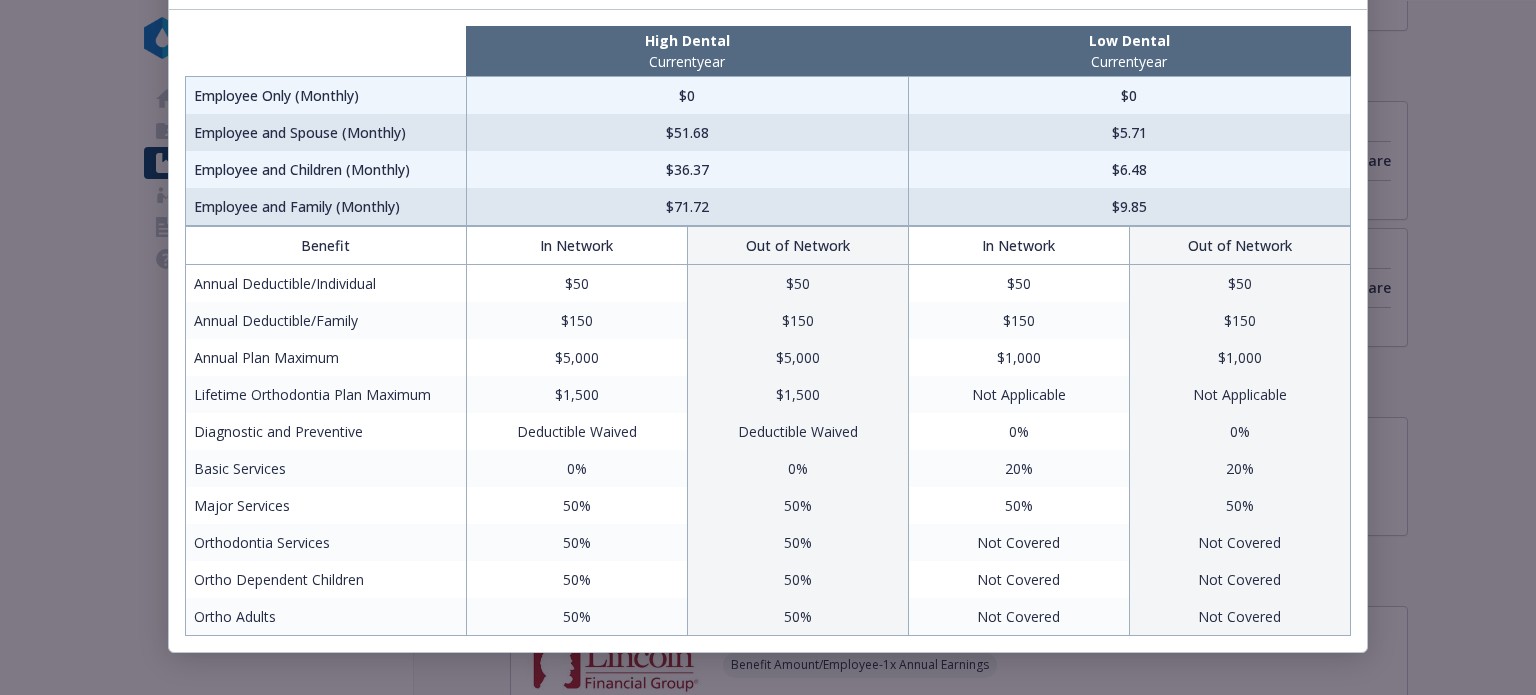 click on "0%" at bounding box center [797, 468] 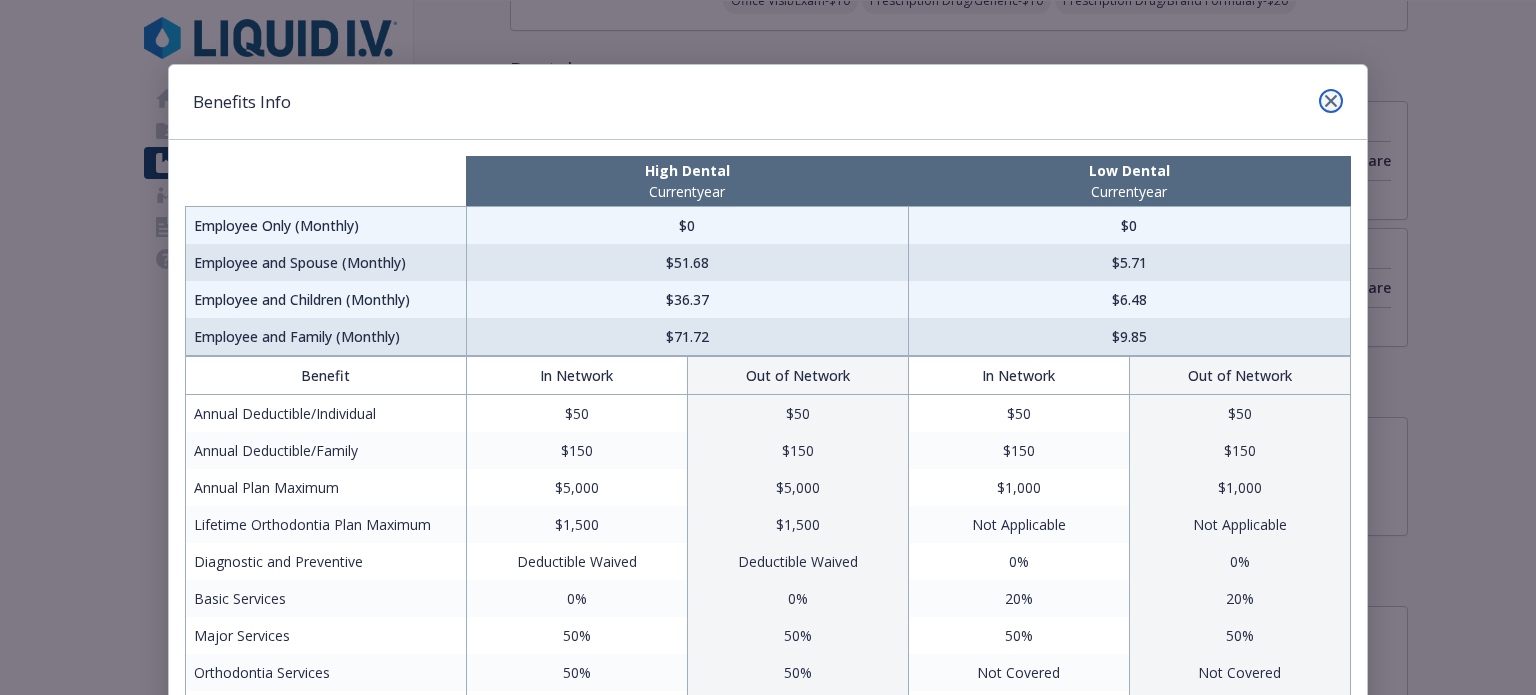 click at bounding box center [1331, 101] 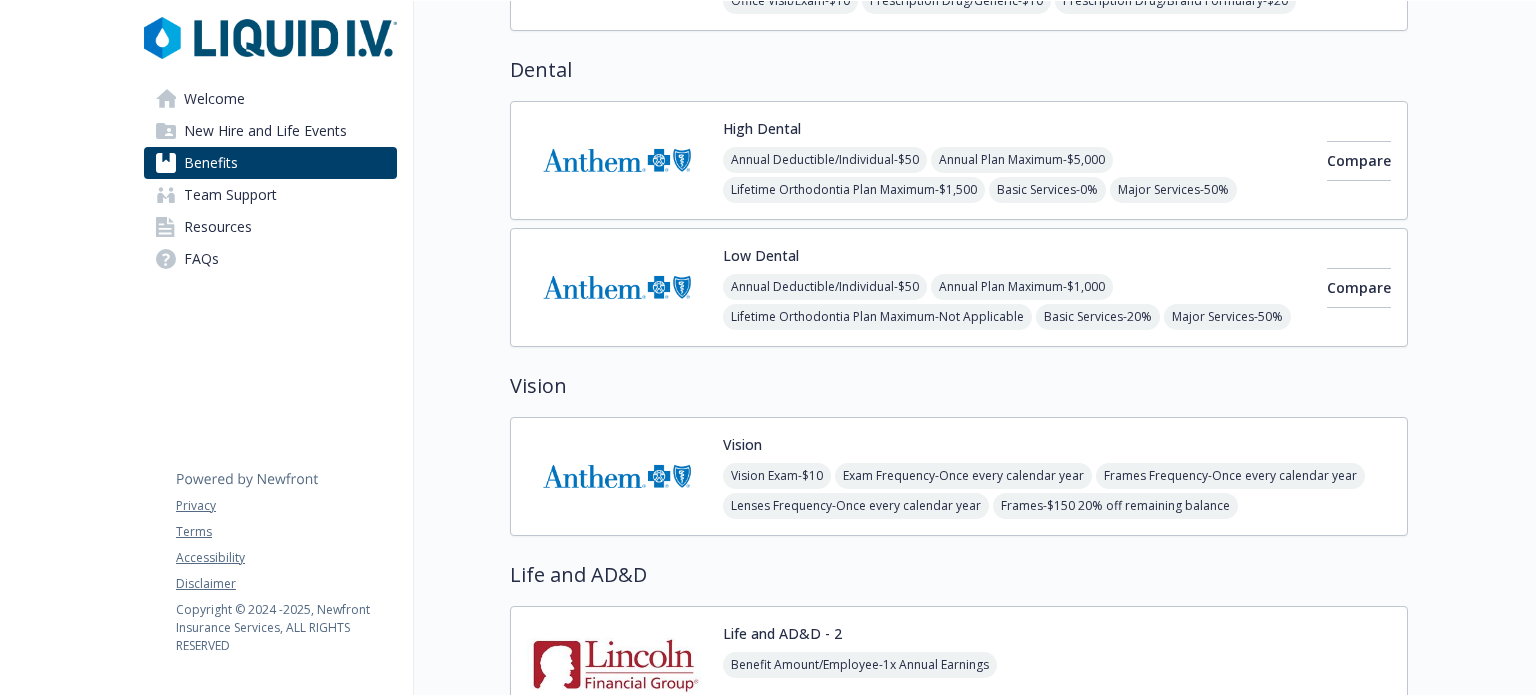 click on "Vision Vision Exam  -  $10 Exam Frequency  -  Once every calendar year Frames Frequency  -  Once every calendar year Lenses Frequency  -  Once every calendar year Frames  -  $150 20% off remaining balance" at bounding box center [1057, 476] 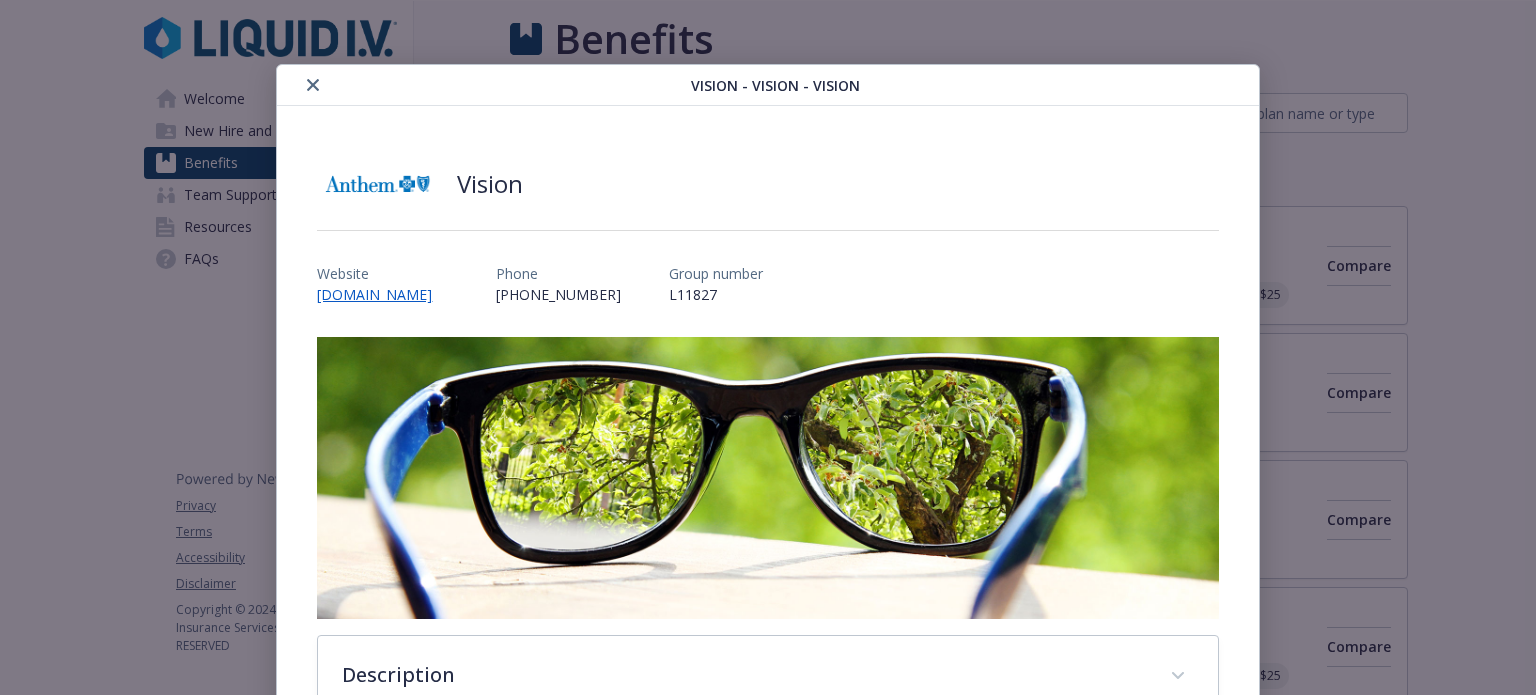scroll, scrollTop: 818, scrollLeft: 0, axis: vertical 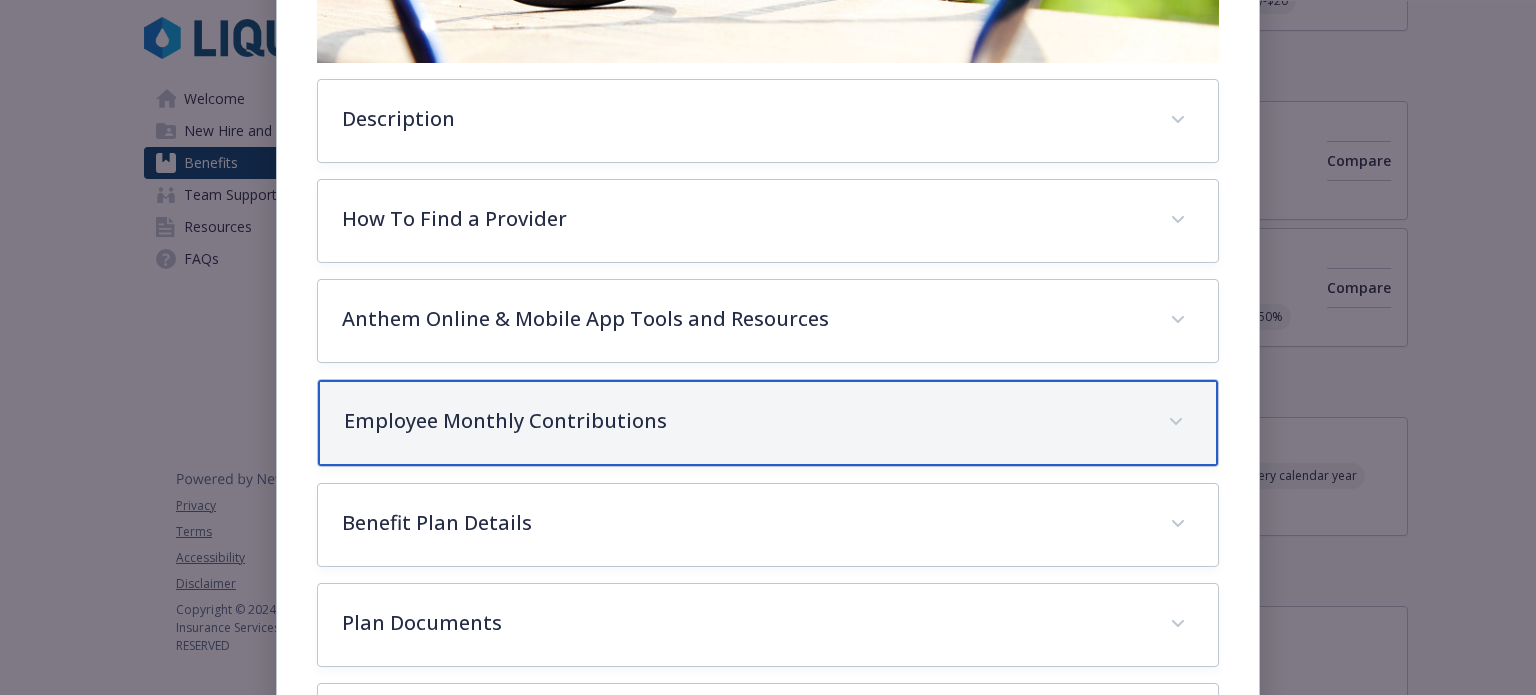 click on "Employee Monthly Contributions" at bounding box center [743, 421] 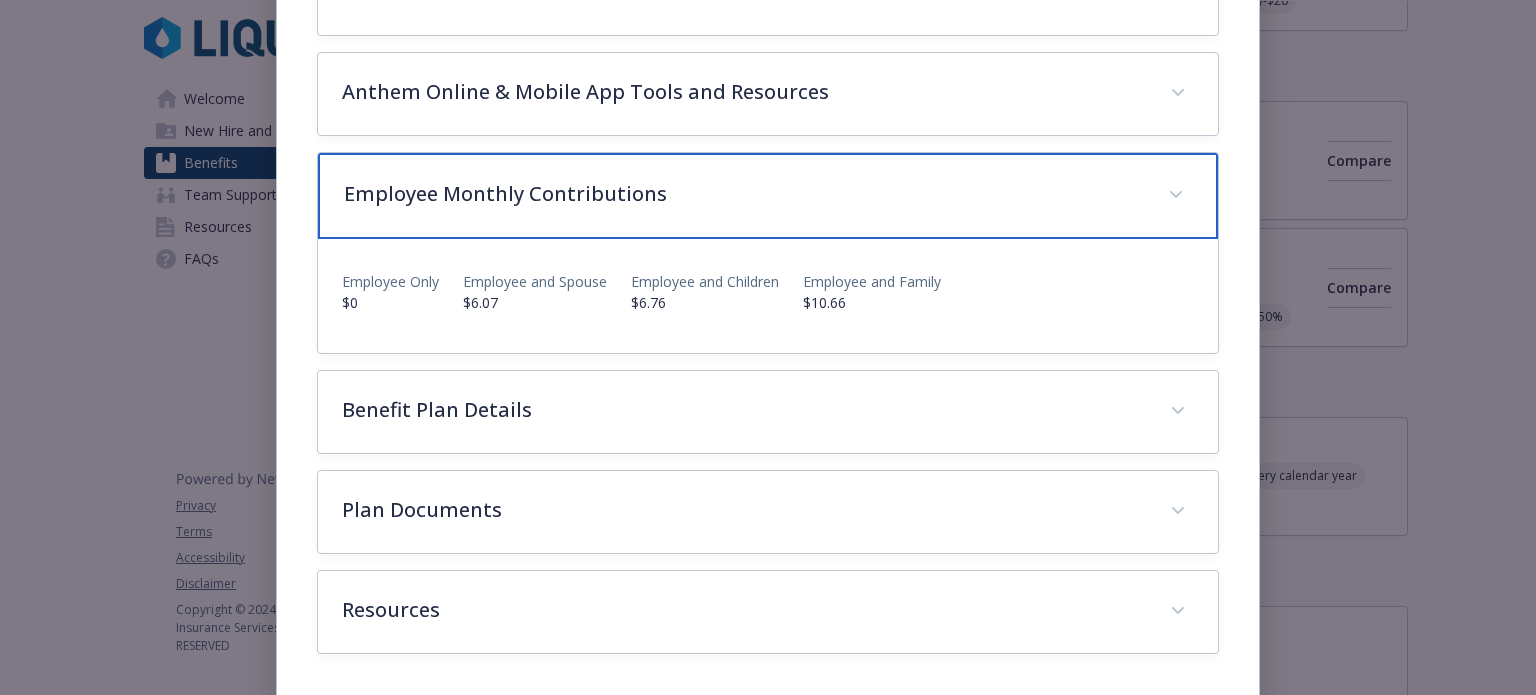 scroll, scrollTop: 779, scrollLeft: 0, axis: vertical 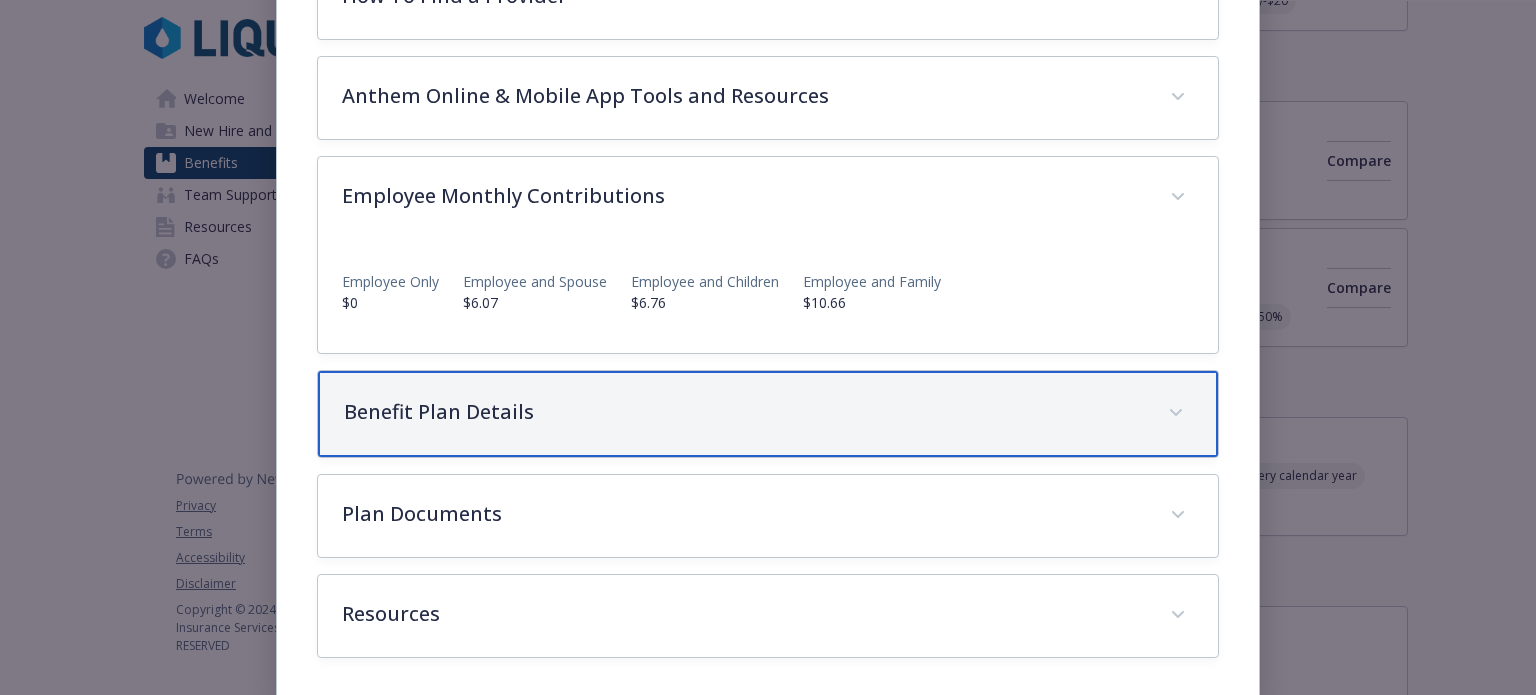click on "Benefit Plan Details" at bounding box center [743, 412] 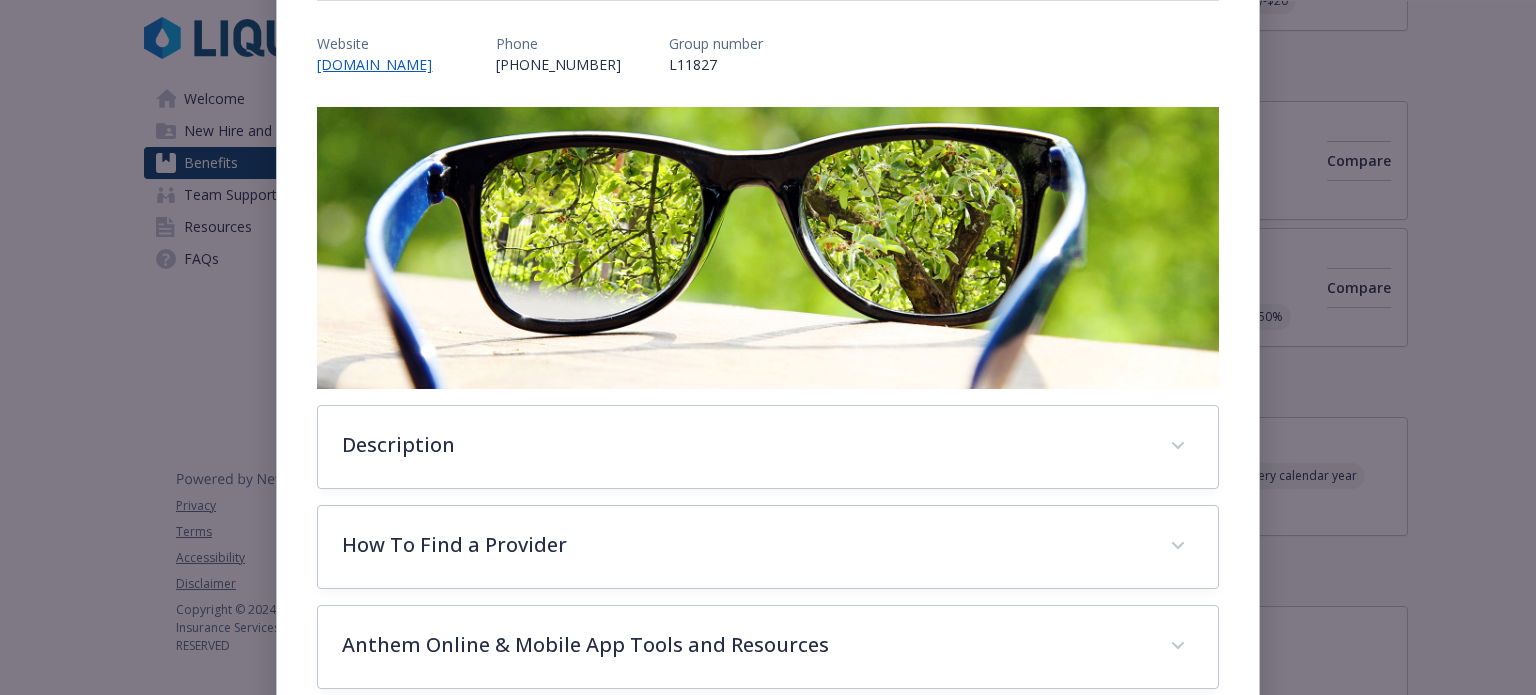 scroll, scrollTop: 0, scrollLeft: 0, axis: both 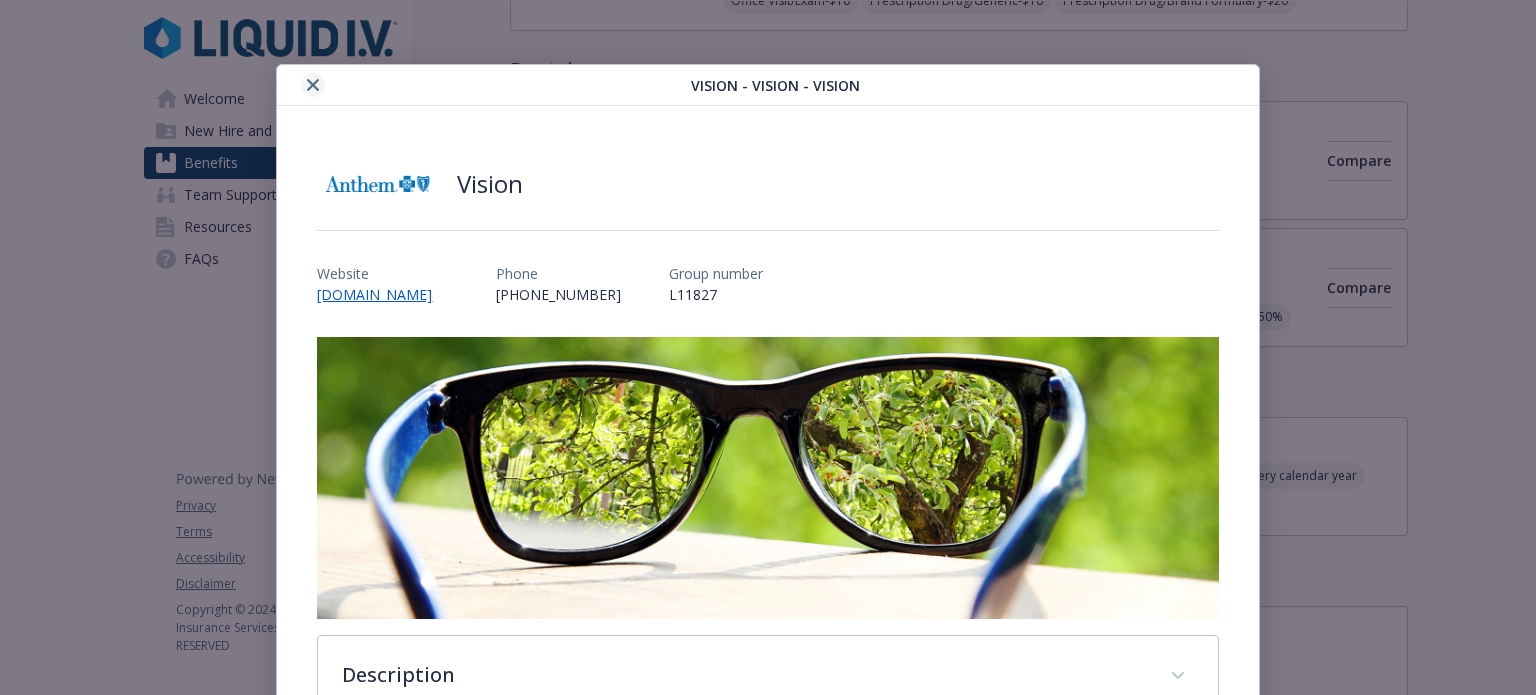 click 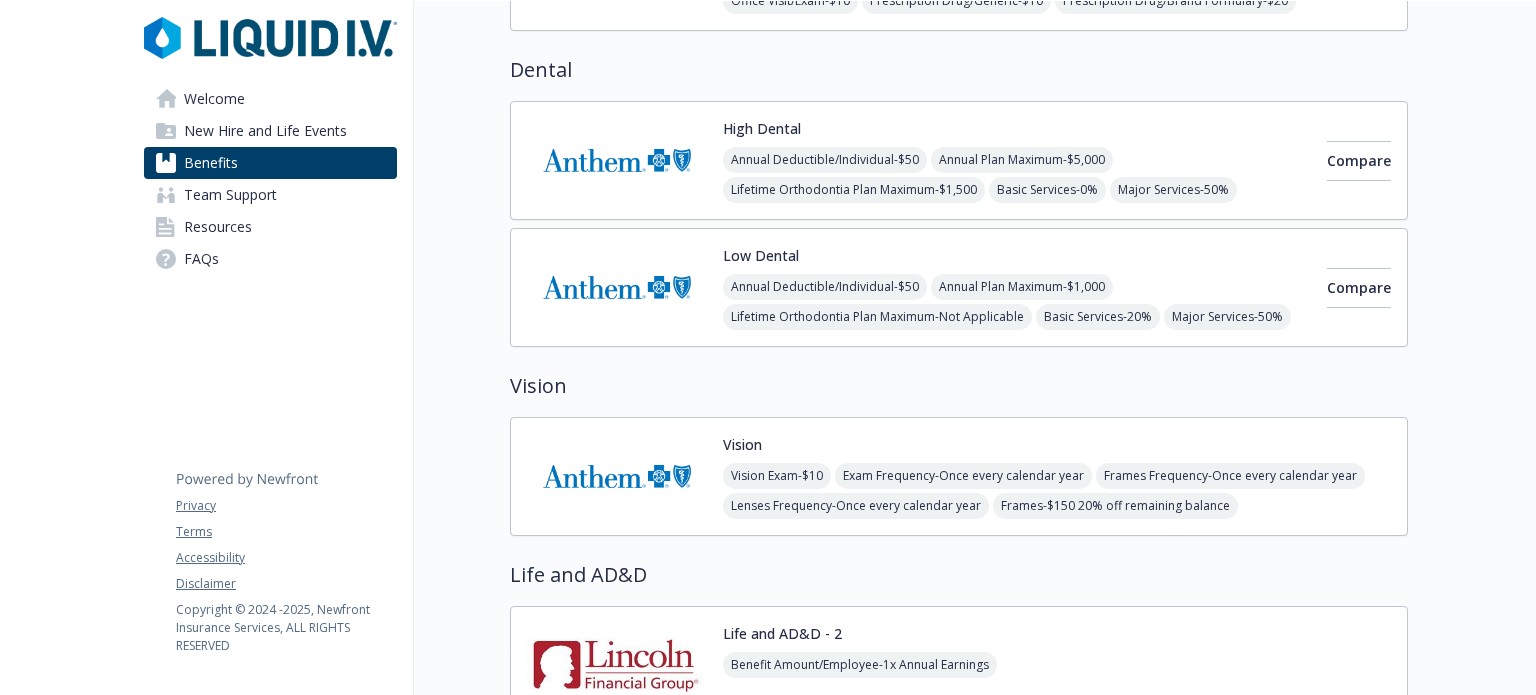 click on "Benefits Select coverage type Current year Upcoming year Medical PPO 1000 Annual Deductible/Individual  -  $1,000 Annual Out-of-Pocket Limit/Individual  -  $3,500 Office Visit/Exam  -  $30 Prescription Drug/Generic  -  $5 Prescription Drug/Brand Formulary  -  $25 Prescription Drug/Brand Non-Formulary  -  $40 Prescription Drug/Specialty  -  $45 Compare PPO 250 Annual Deductible/Individual  -  $250 Annual Out-of-Pocket Limit/Individual  -  $2,250 Office Visit/Exam  -  $20 Coinsurance  -  10% Prescription Drug/Generic  -  $5 Prescription Drug/Brand Formulary  -  $25 Prescription Drug/Brand Non-Formulary  -  $40 Prescription Drug/Specialty  -  $45 Compare PPO HSA 3300 Annual Deductible/Individual  -  $3,300 Annual Out-of-Pocket Limit/Individual  -  $3,425 Office Visit/Exam  -  No Charge After Deductible Prescription Drug/Generic  -  $10 Prescription Drug/Brand Formulary  -  $30 Prescription Drug/Brand Non-Formulary  -  $50 Prescription Drug/Specialty  -  30% up to $150 Compare HMO Annual Deductible/Individual  -" at bounding box center (911, 1422) 